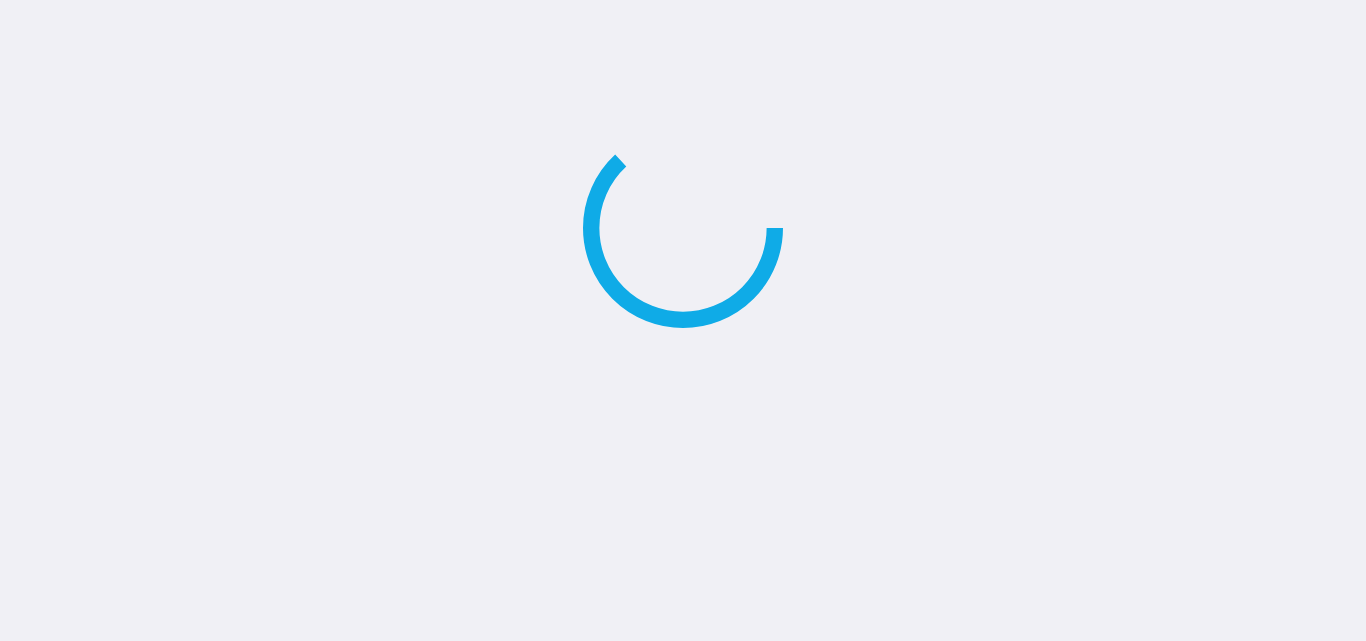 scroll, scrollTop: 0, scrollLeft: 0, axis: both 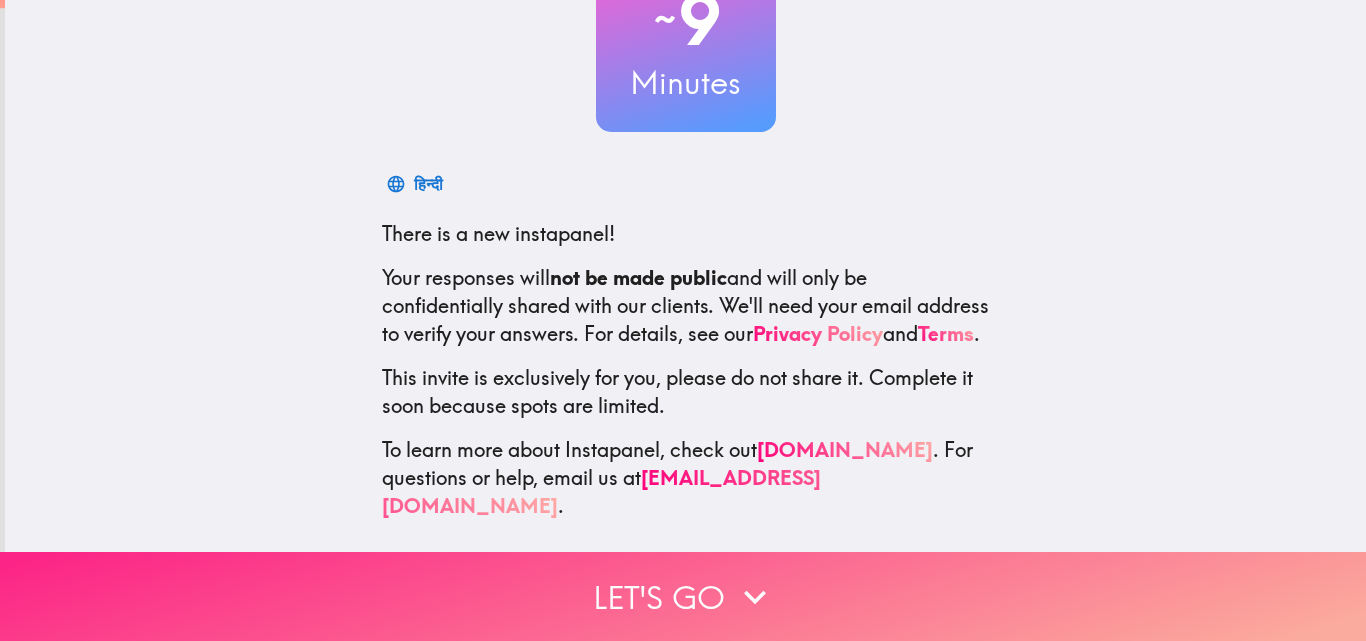 click on "Let's go" at bounding box center [683, 596] 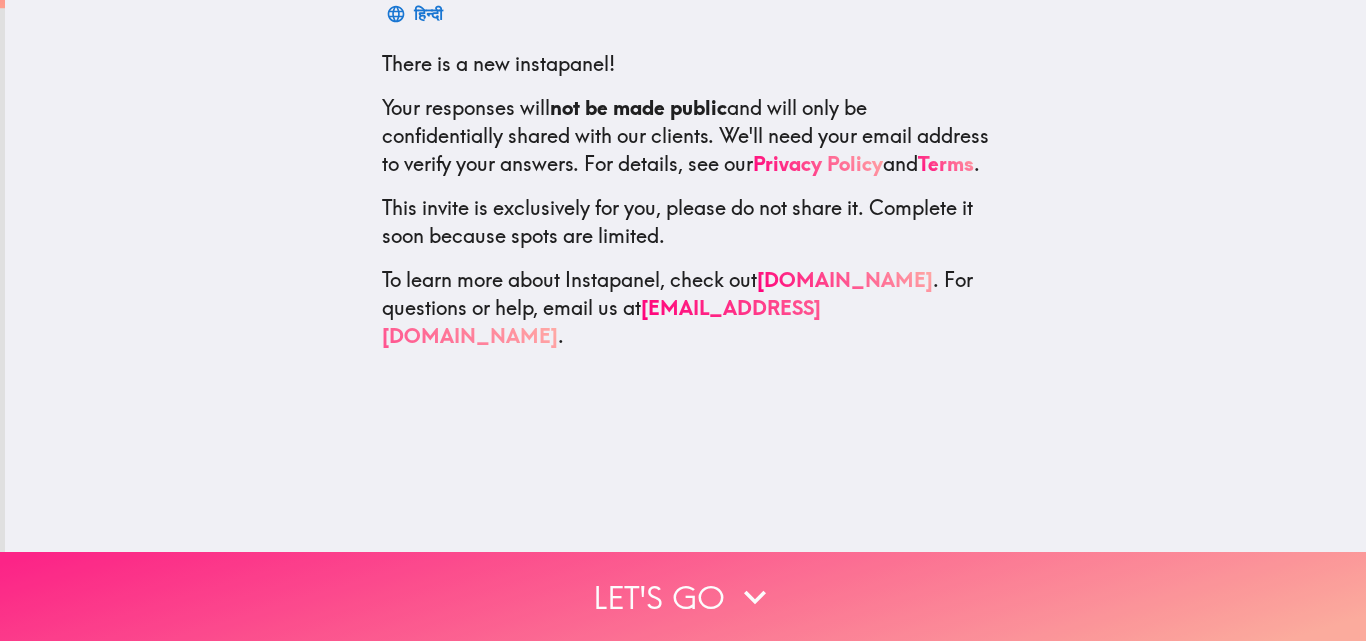 scroll, scrollTop: 0, scrollLeft: 0, axis: both 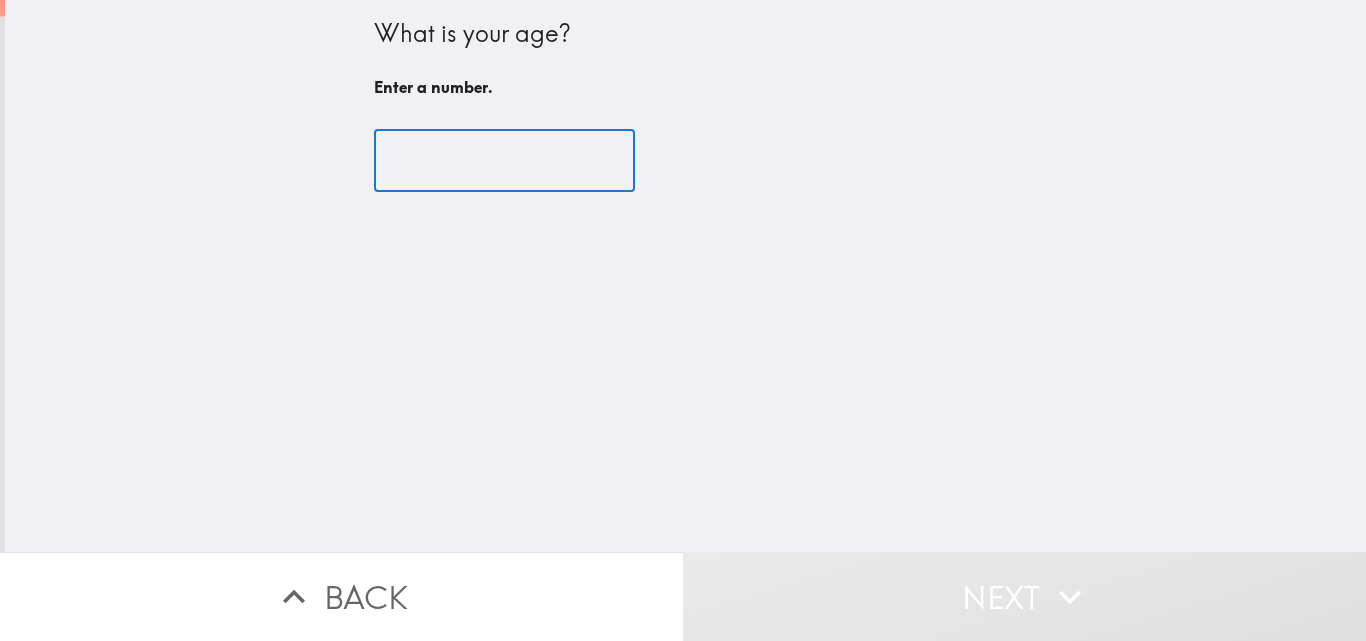 click at bounding box center [504, 161] 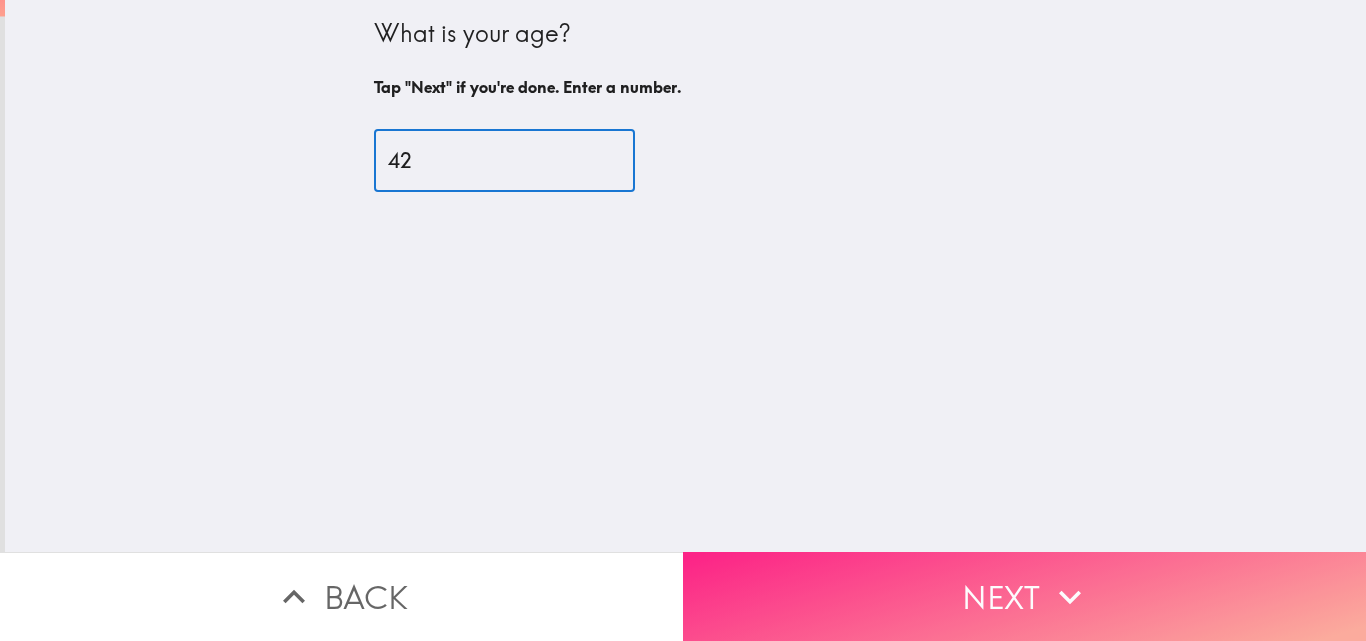 type on "42" 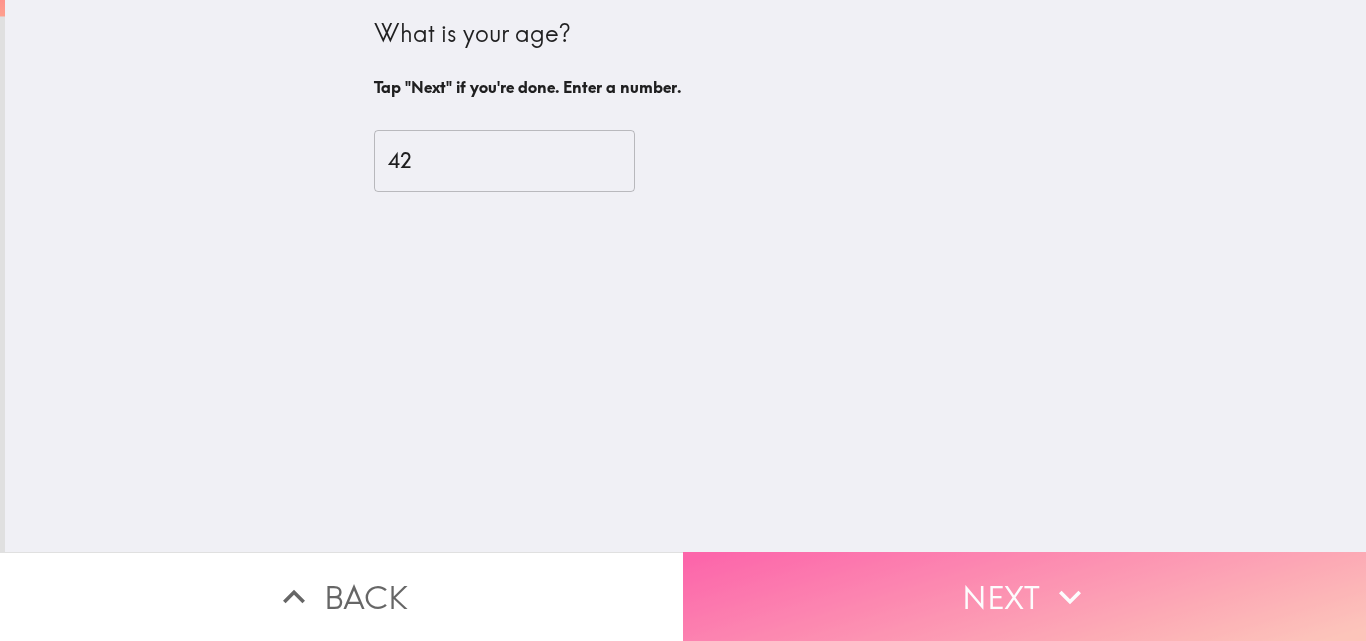 click on "Next" at bounding box center [1024, 596] 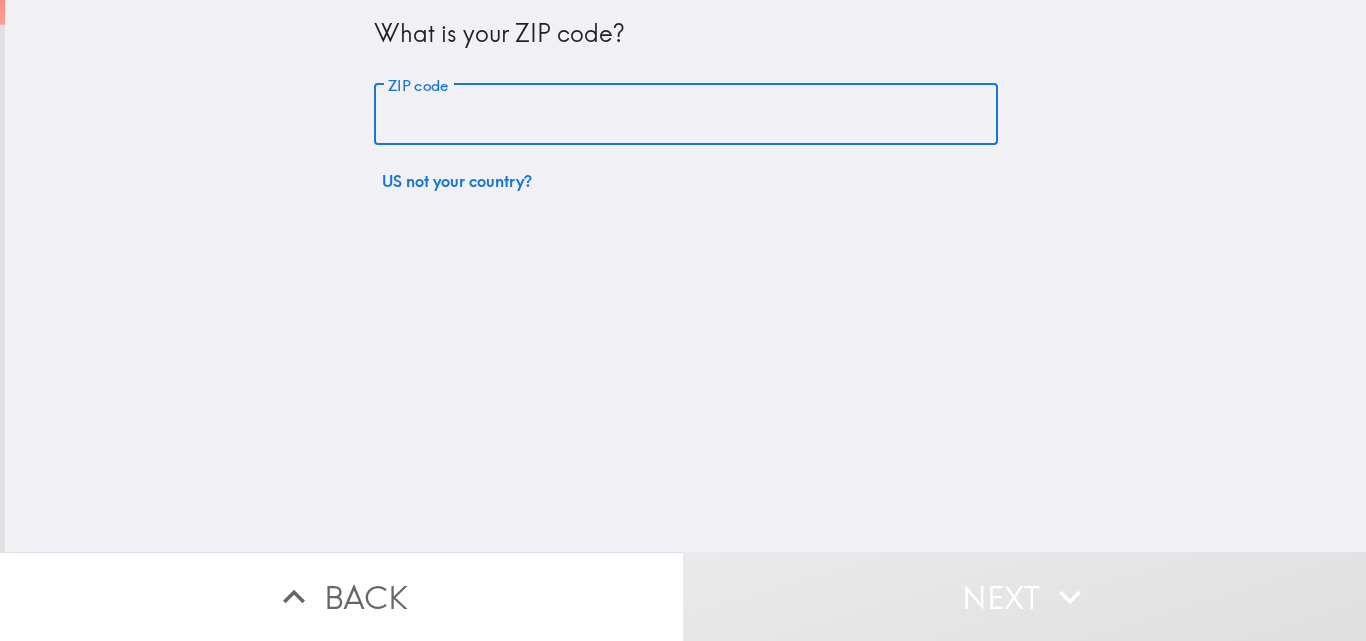 click on "ZIP code" at bounding box center (686, 115) 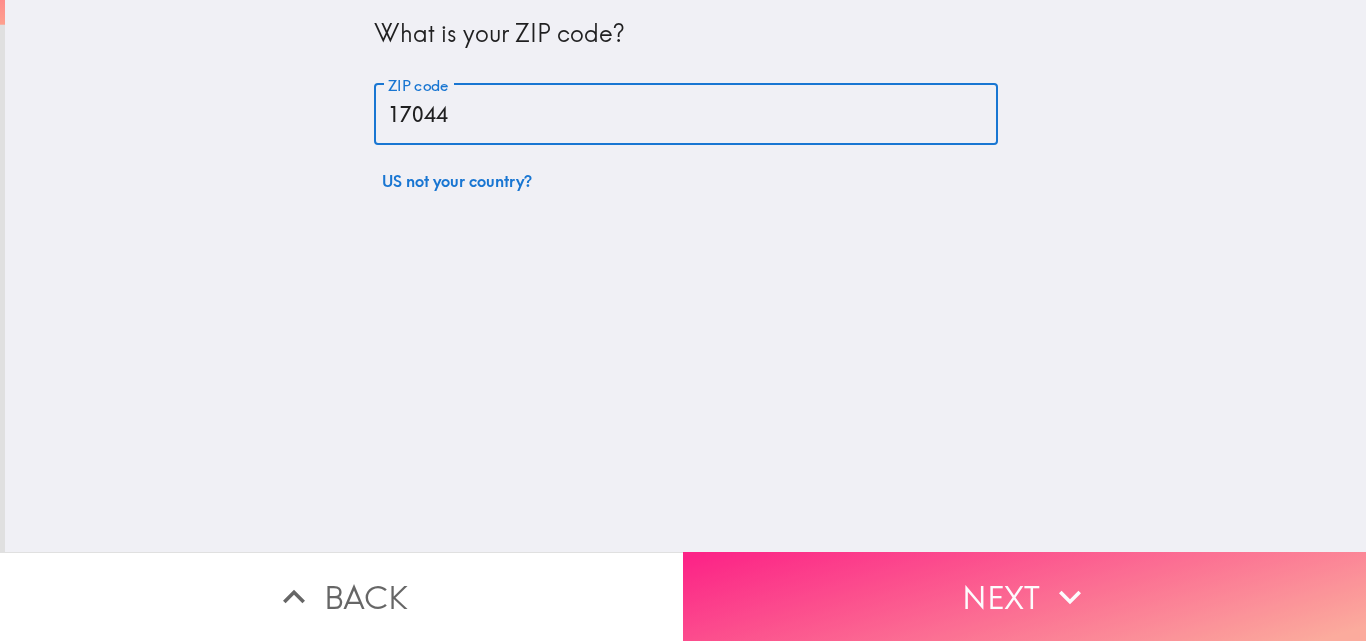 type on "17044" 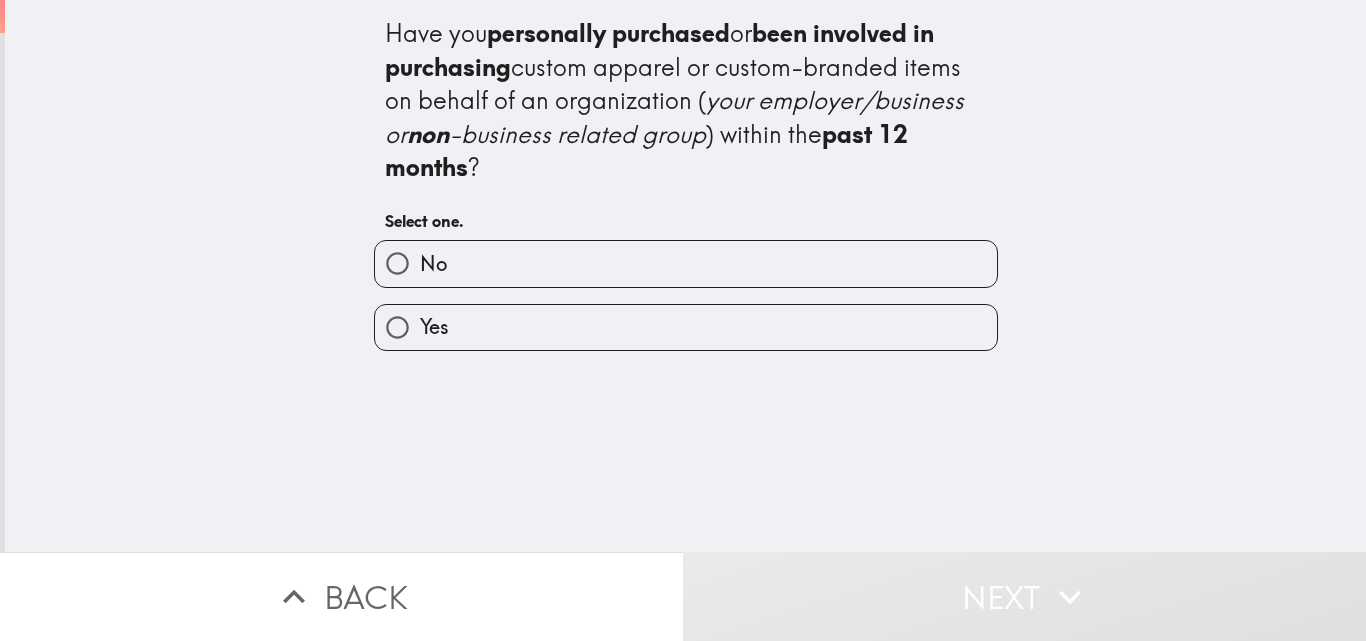 click on "Yes" at bounding box center (686, 327) 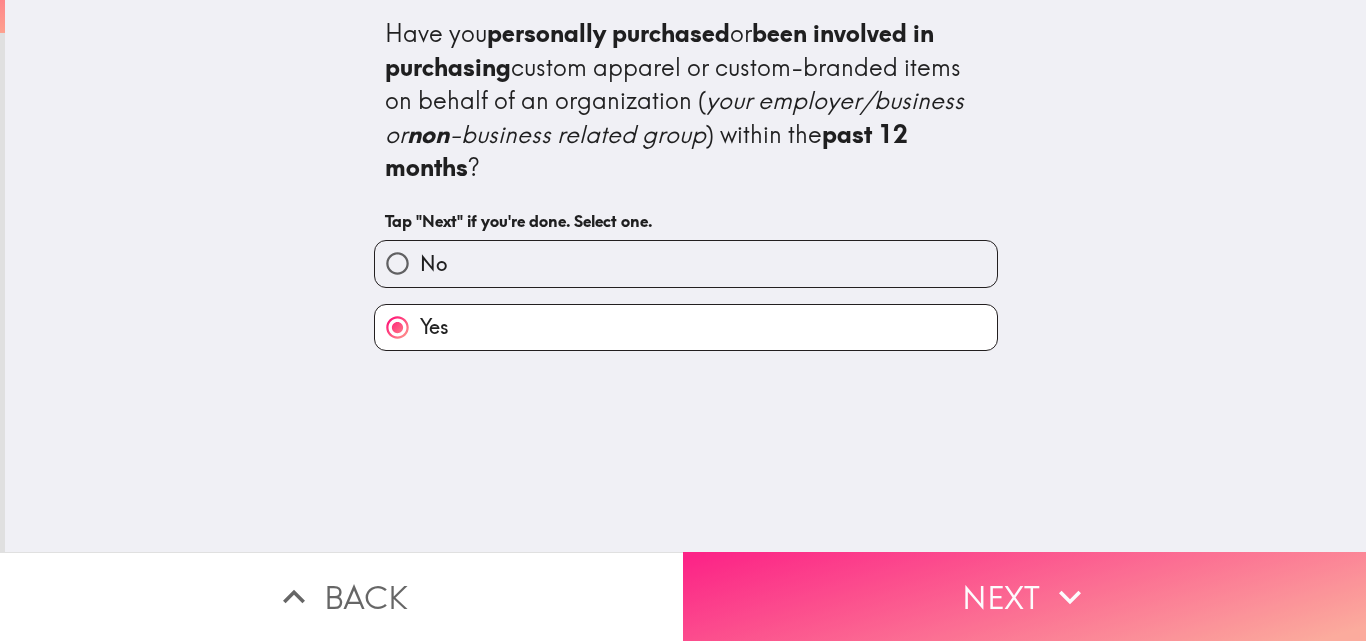 click on "Next" at bounding box center [1024, 596] 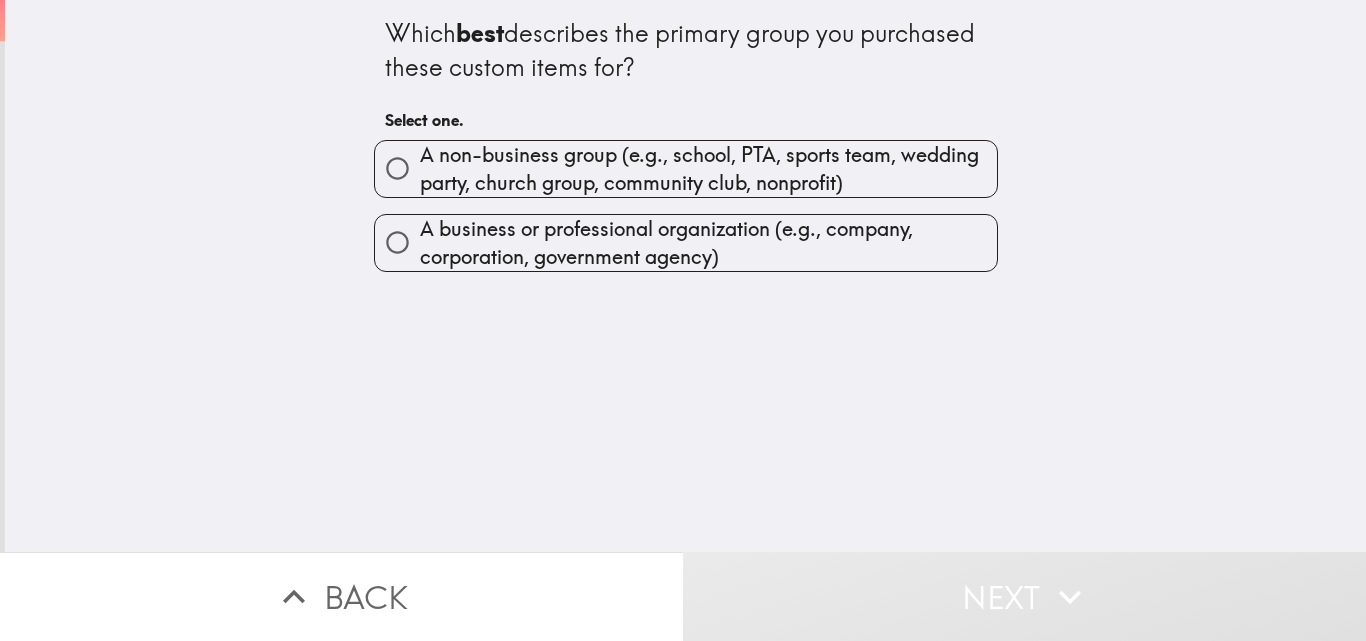 click on "A business or professional organization (e.g., company, corporation, government agency)" at bounding box center (708, 243) 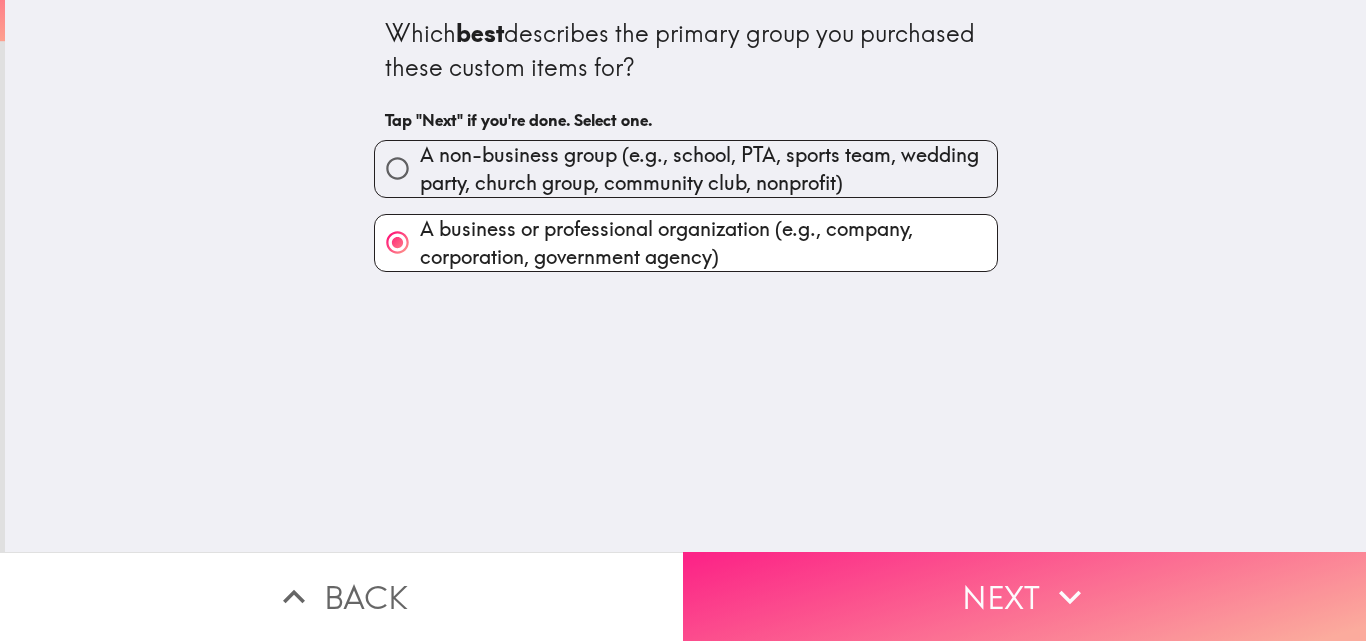 click on "Next" at bounding box center (1024, 596) 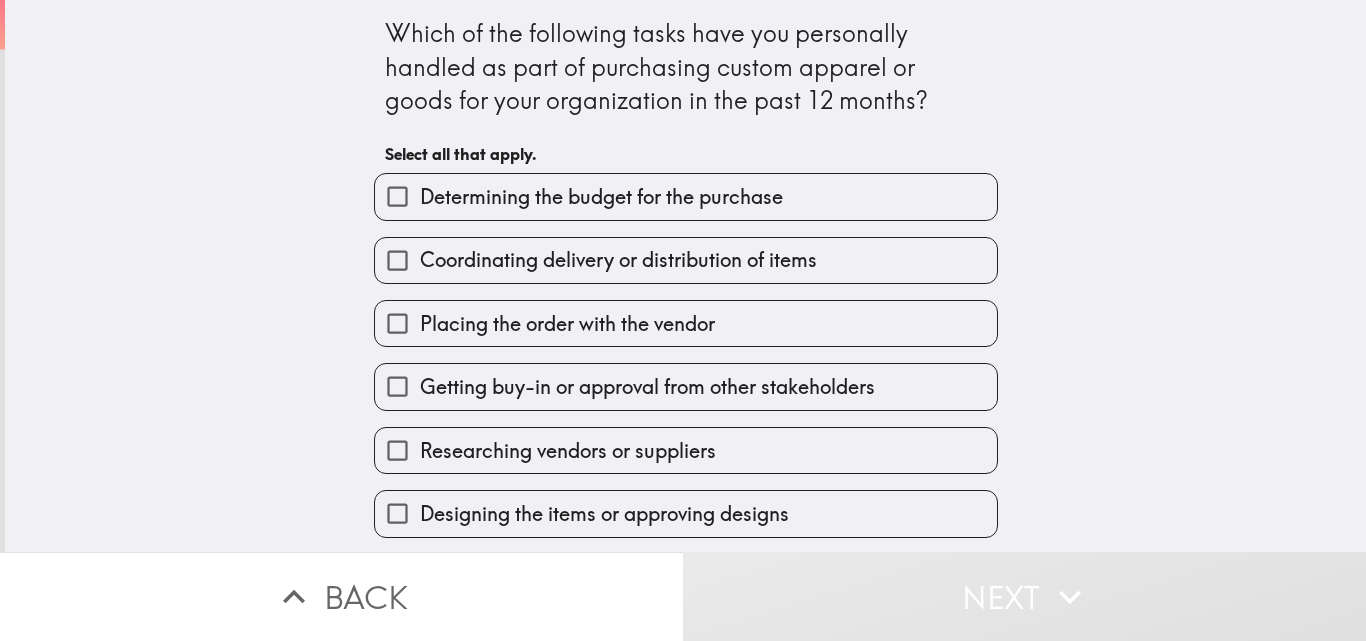 click on "Determining the budget for the purchase" at bounding box center (601, 197) 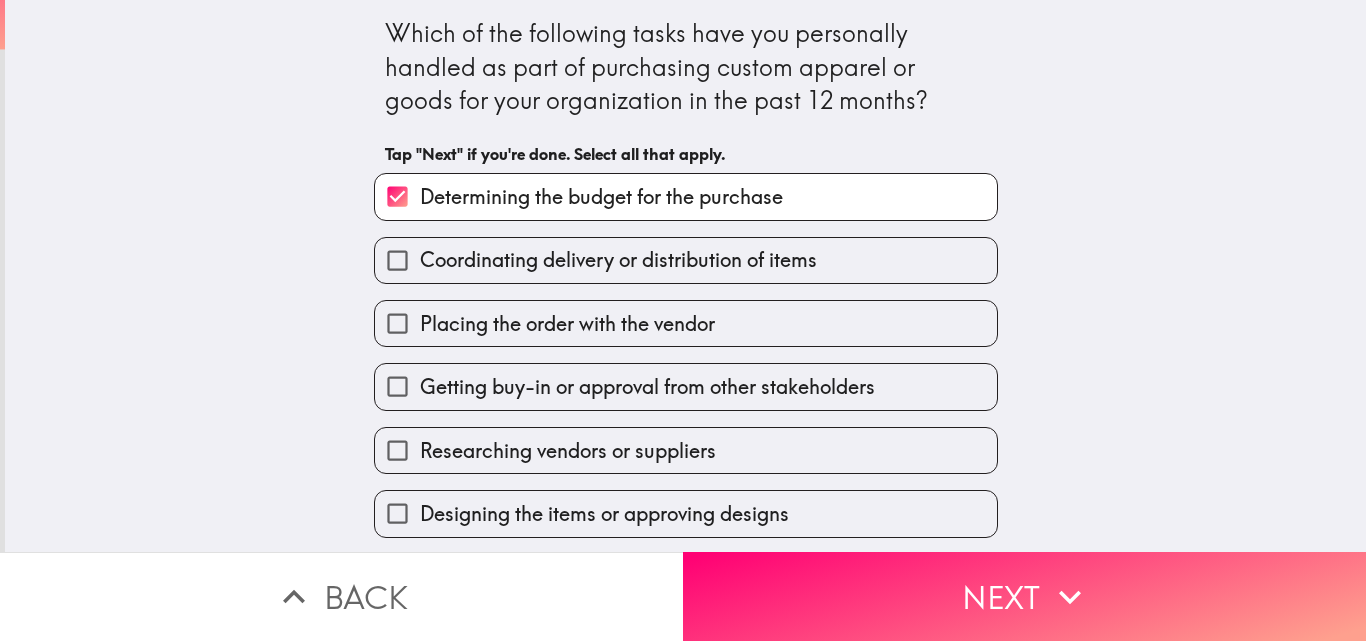 click on "Coordinating delivery or distribution of items" at bounding box center [618, 260] 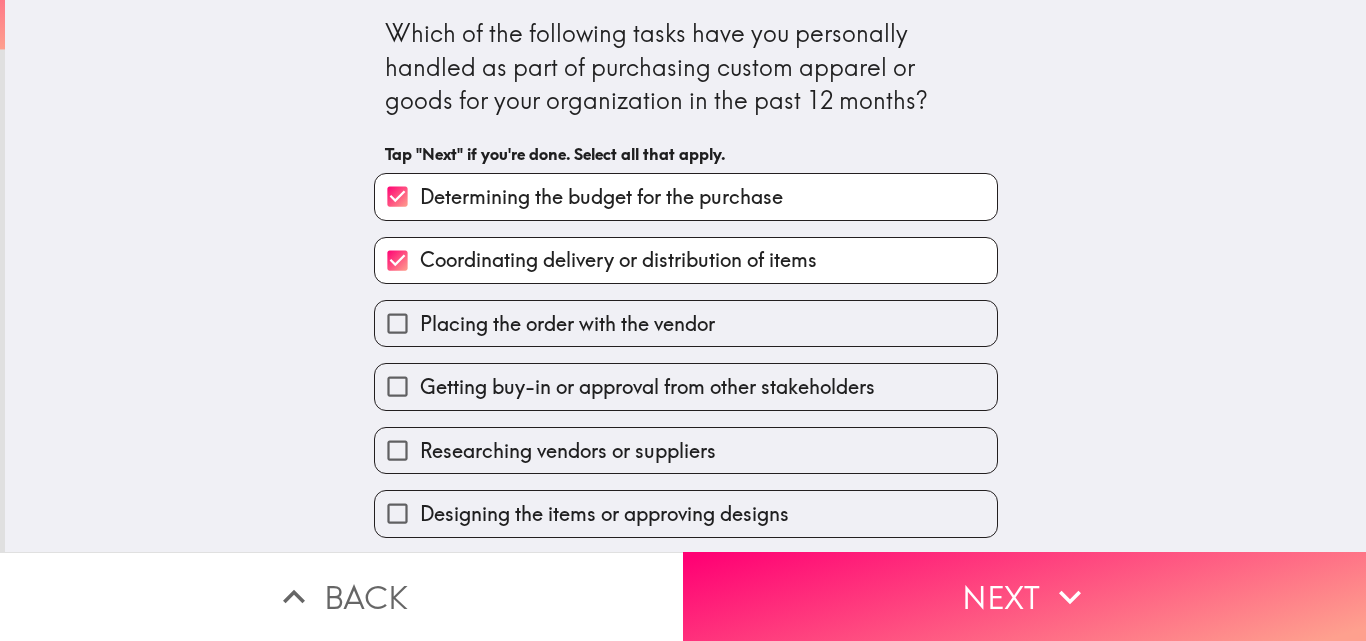 drag, startPoint x: 586, startPoint y: 380, endPoint x: 575, endPoint y: 399, distance: 21.954498 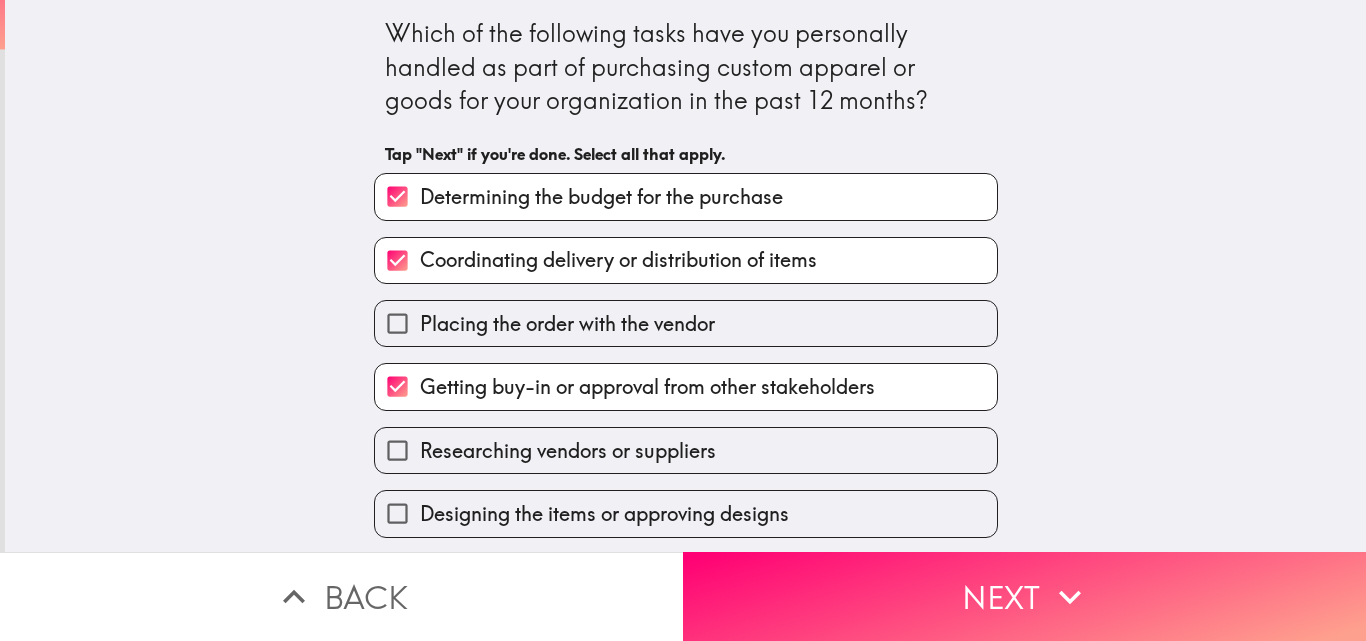 click on "Researching vendors or suppliers" at bounding box center (568, 451) 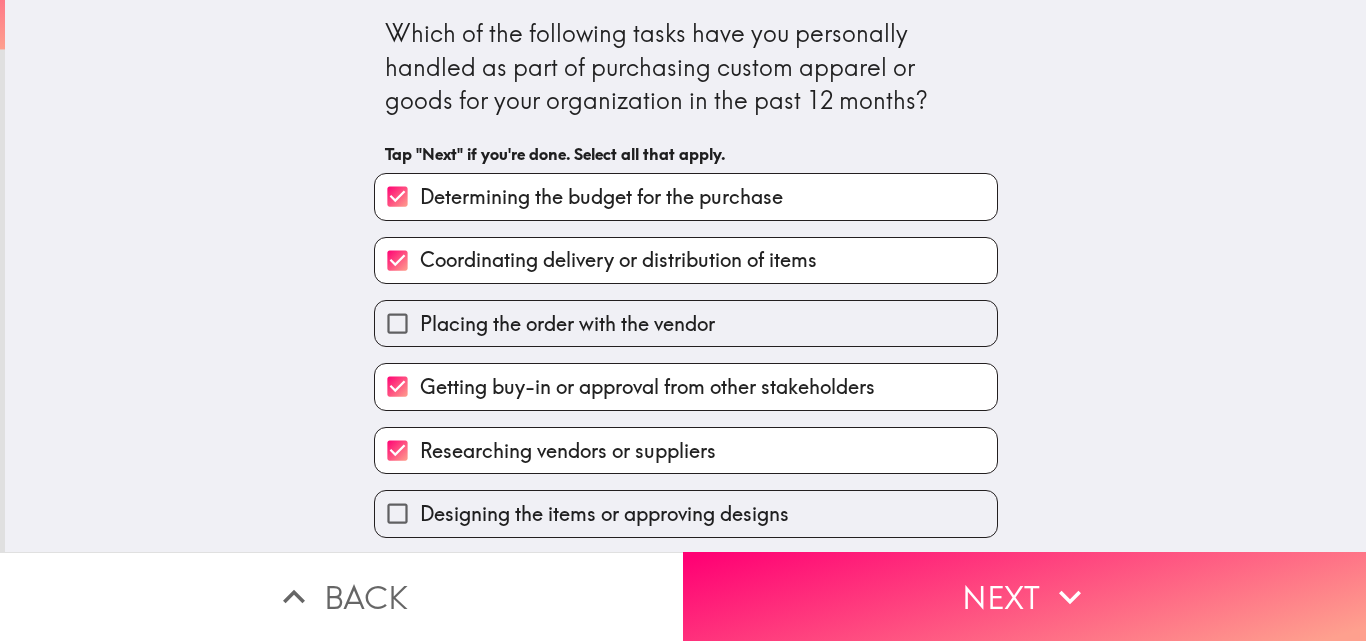 scroll, scrollTop: 138, scrollLeft: 0, axis: vertical 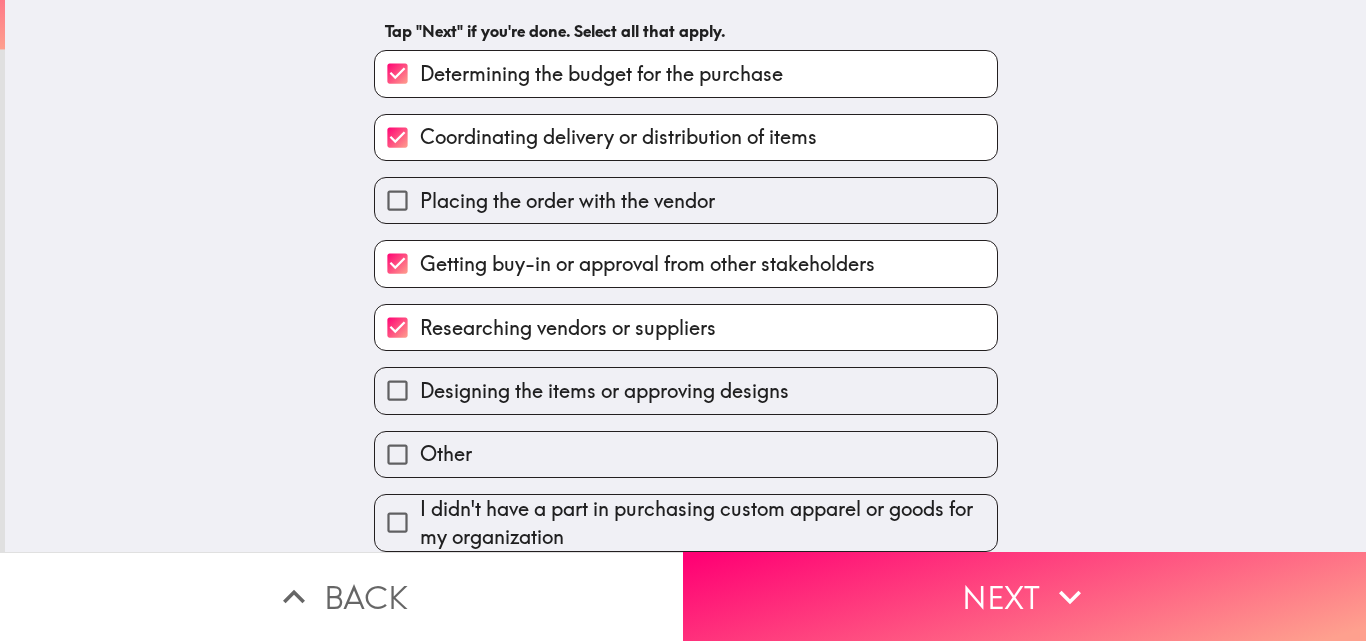 click on "Designing the items or approving designs" at bounding box center (604, 391) 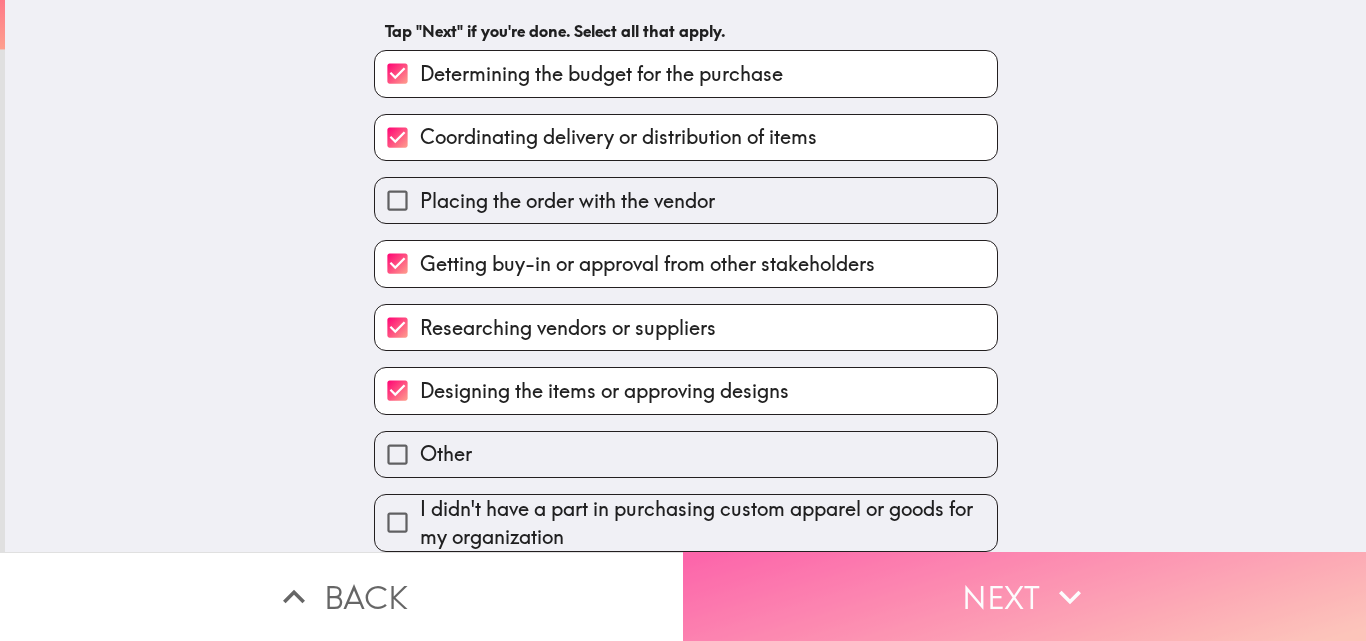 click on "Next" at bounding box center [1024, 596] 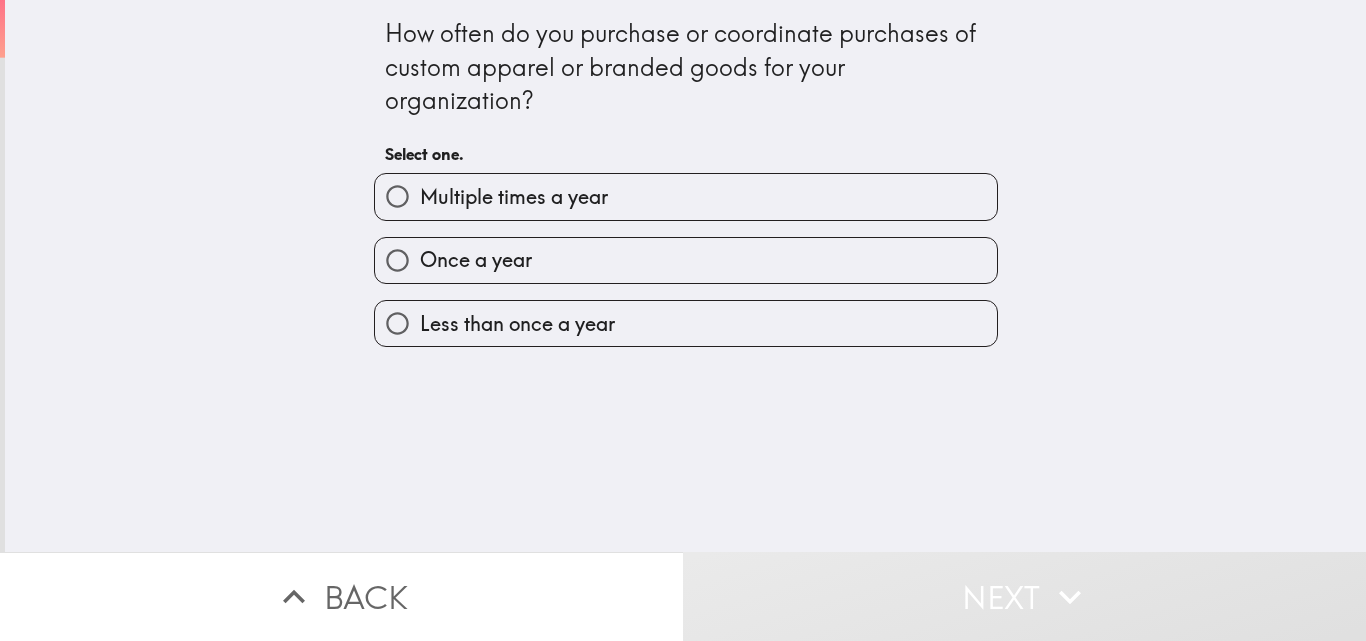 scroll, scrollTop: 0, scrollLeft: 0, axis: both 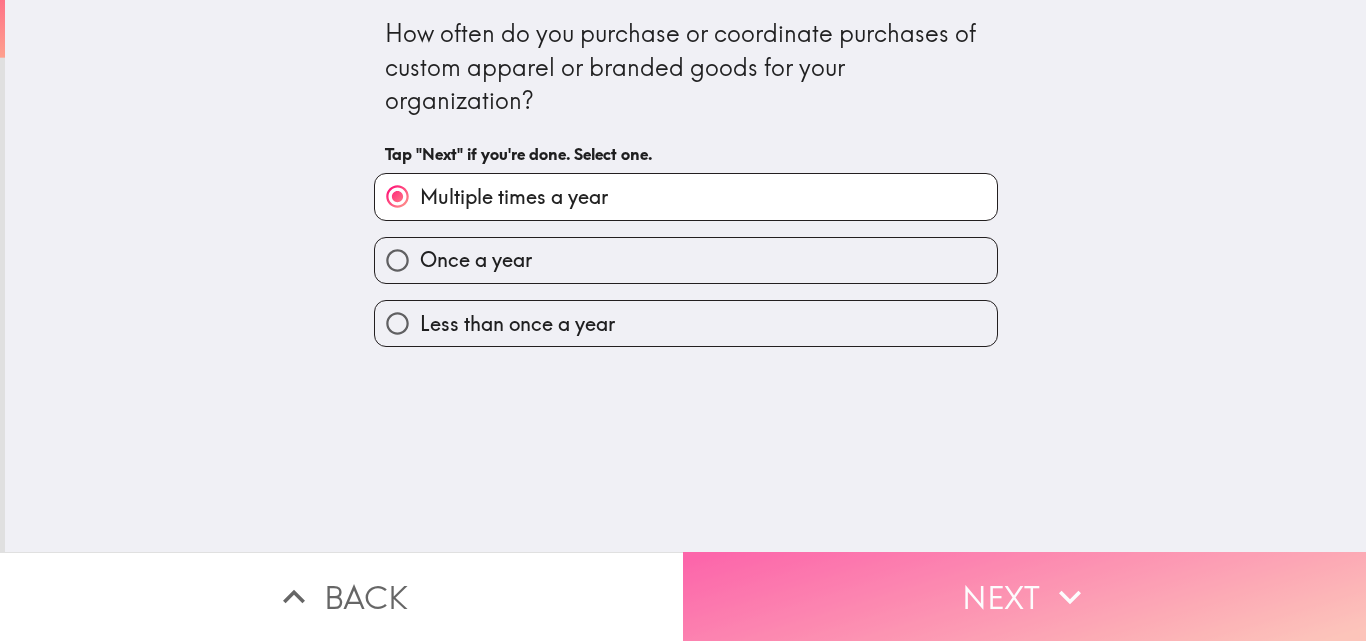 click on "Next" at bounding box center [1024, 596] 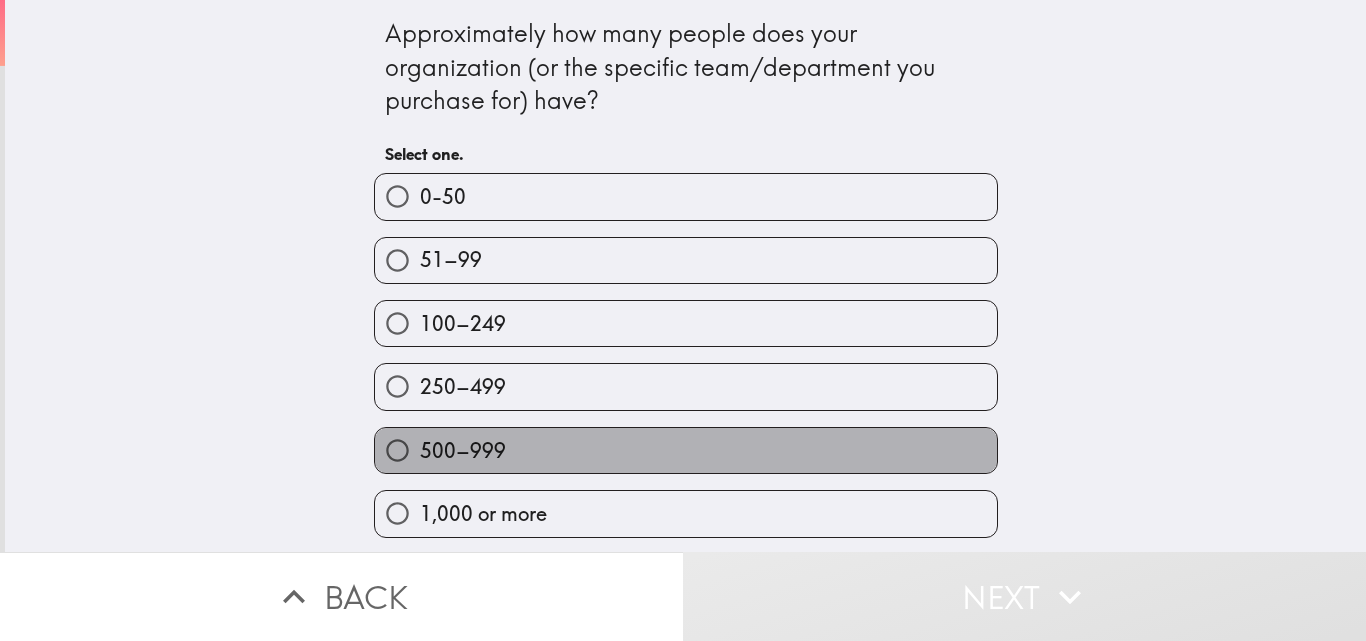 click on "500–999" at bounding box center [686, 450] 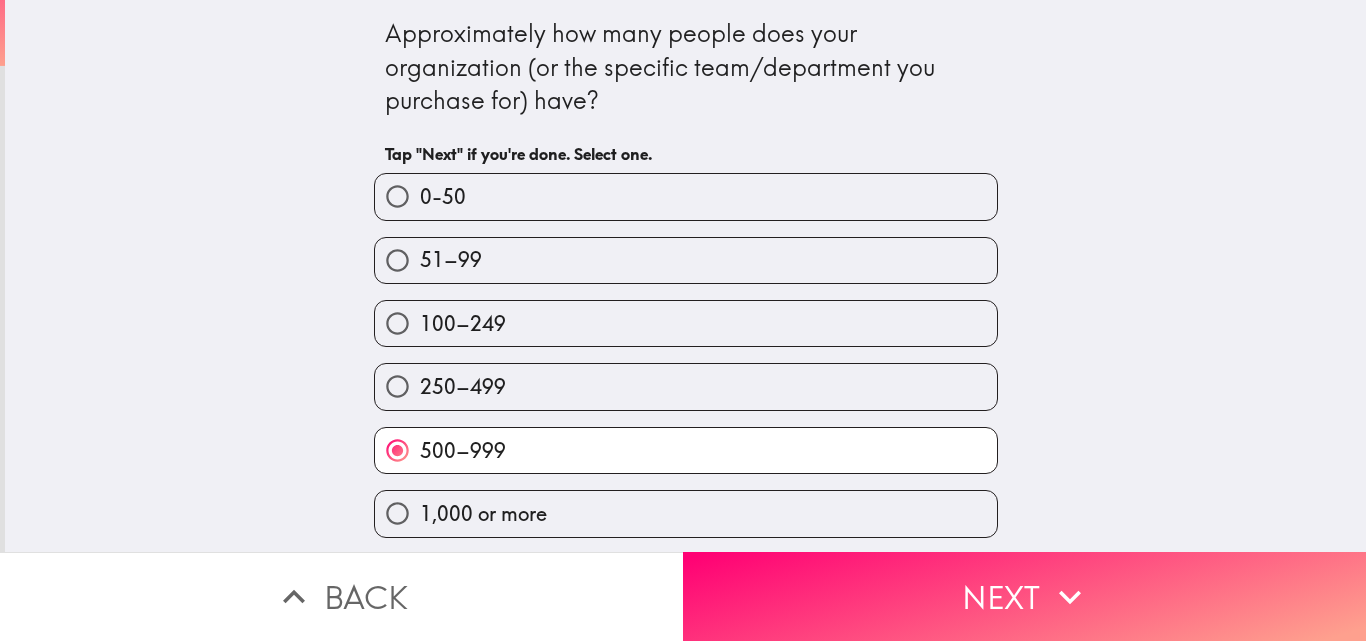 scroll, scrollTop: 1, scrollLeft: 0, axis: vertical 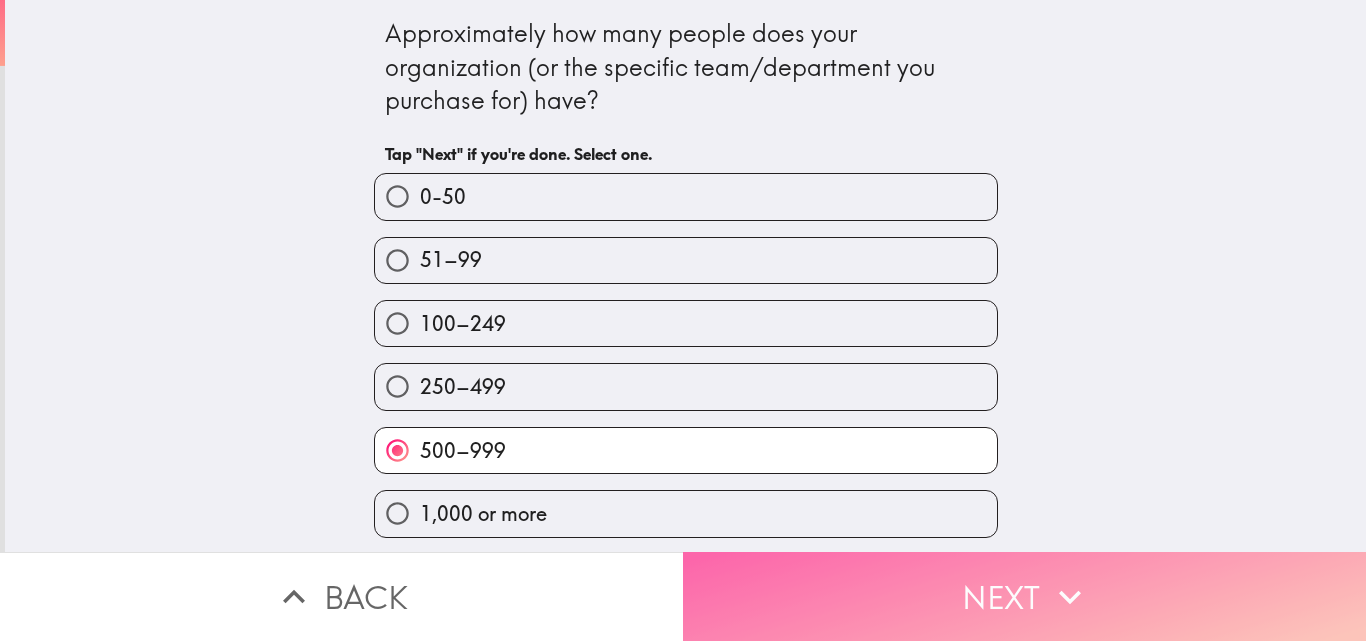 click on "Next" at bounding box center [1024, 596] 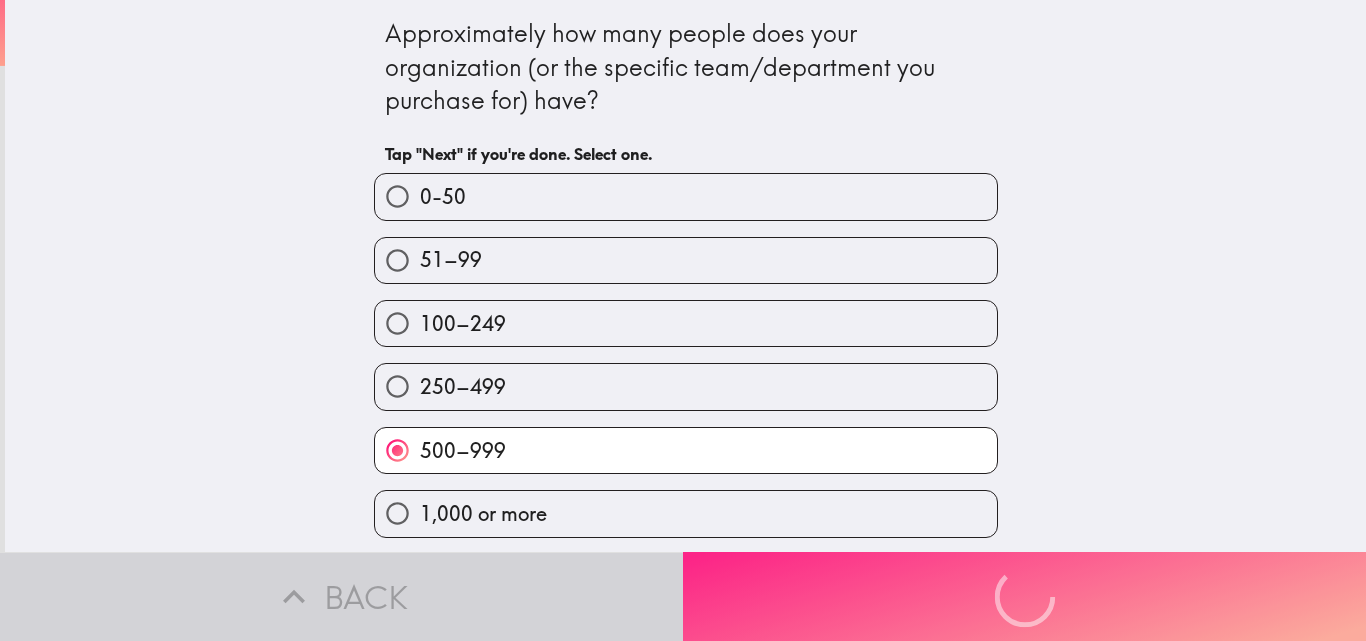 scroll, scrollTop: 0, scrollLeft: 0, axis: both 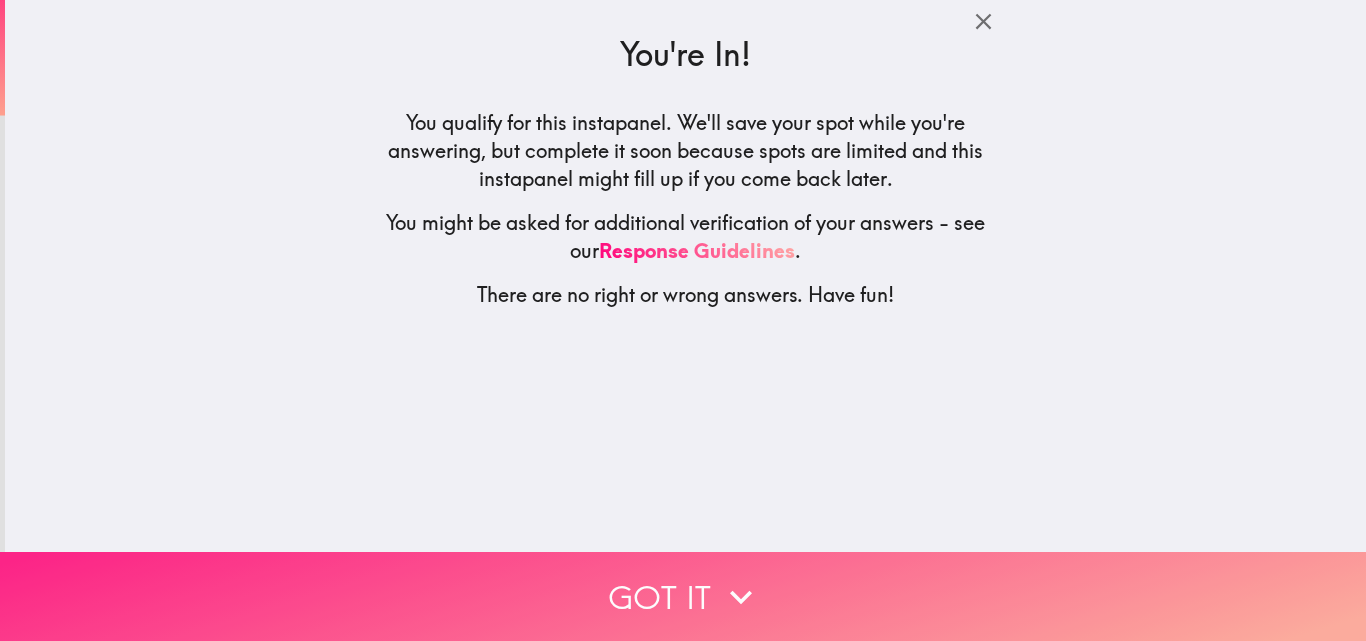 click 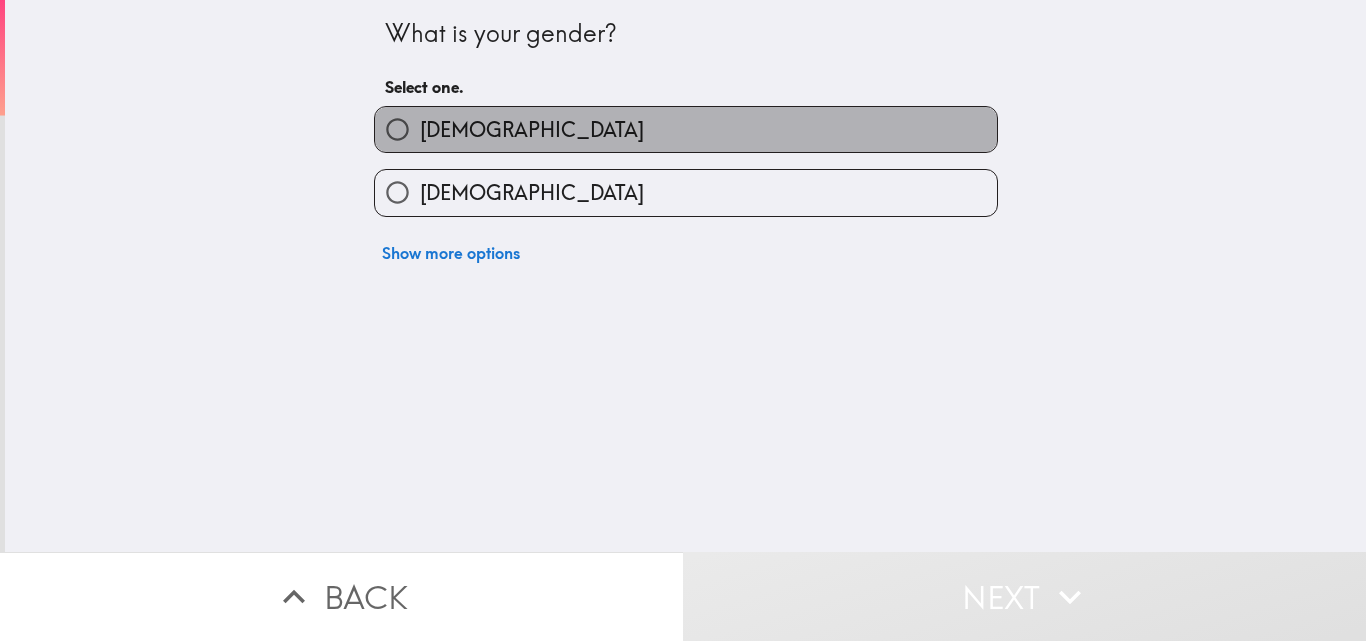 click on "[DEMOGRAPHIC_DATA]" at bounding box center [686, 129] 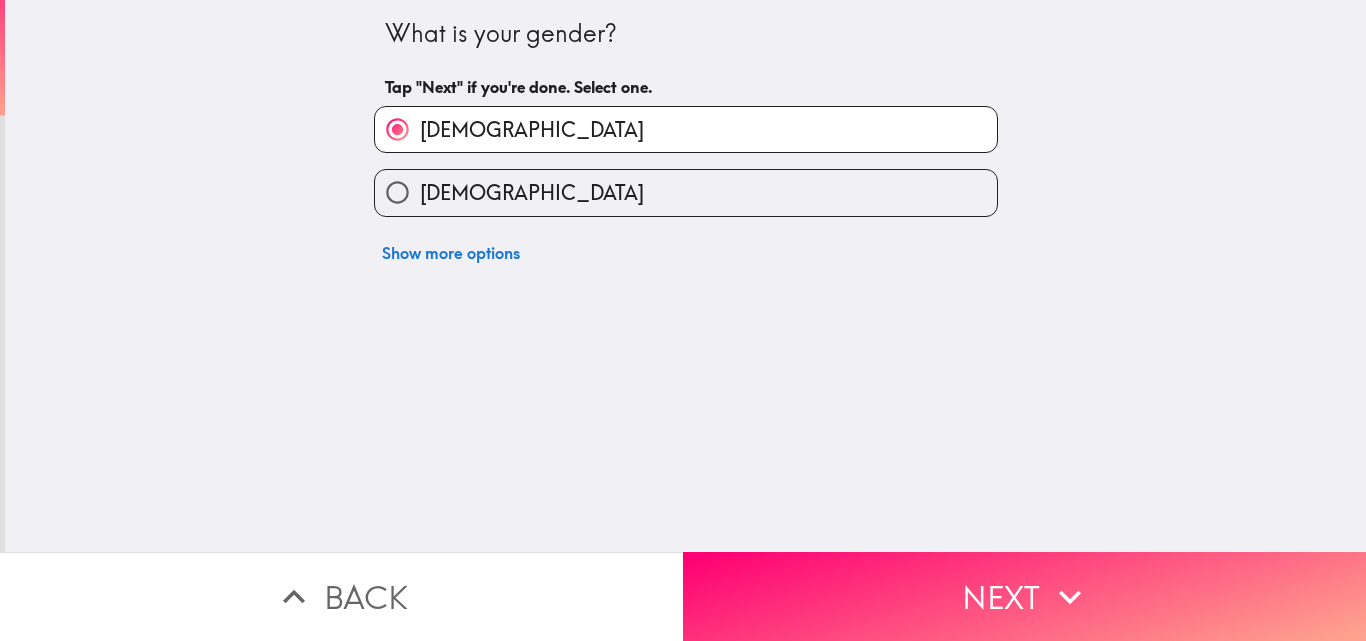click on "Next" at bounding box center [1024, 596] 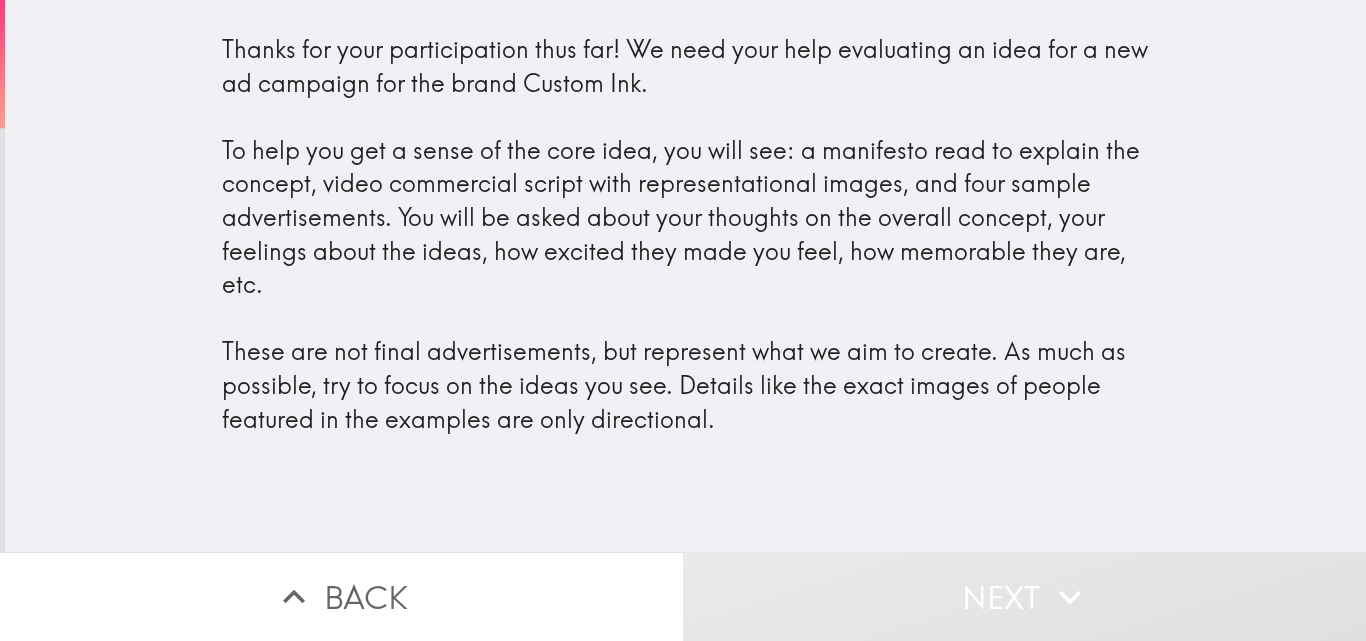 scroll, scrollTop: 0, scrollLeft: 8, axis: horizontal 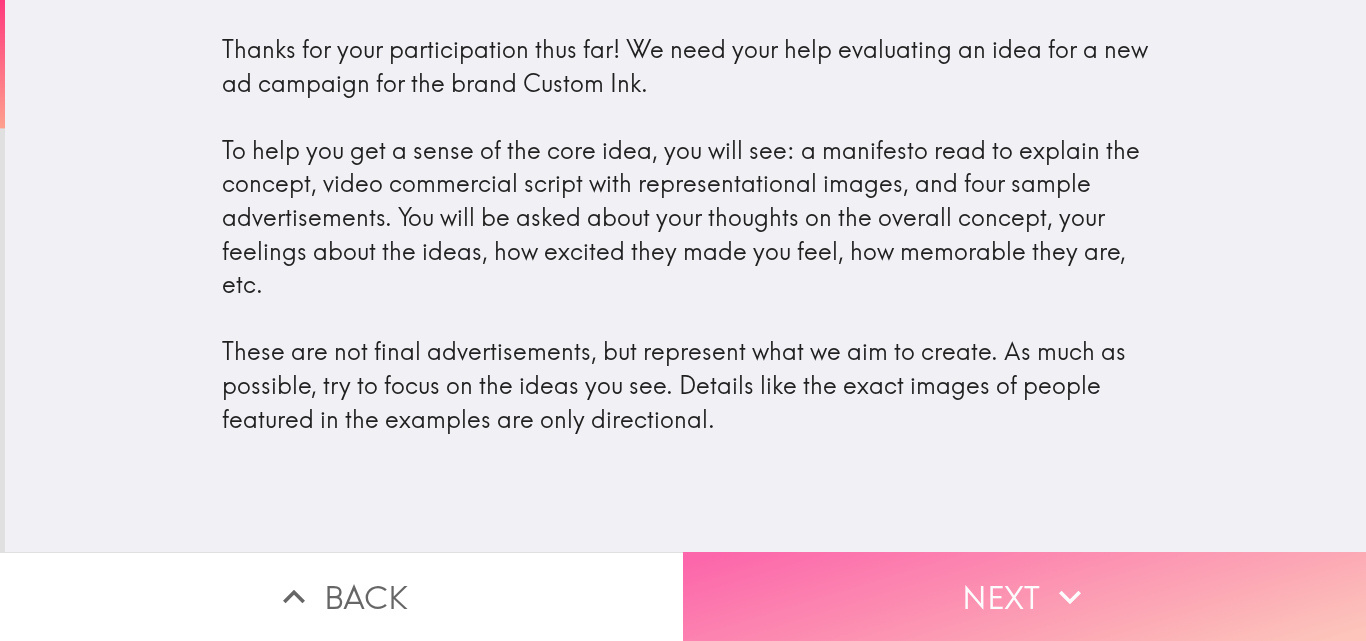 click on "Next" at bounding box center [1024, 596] 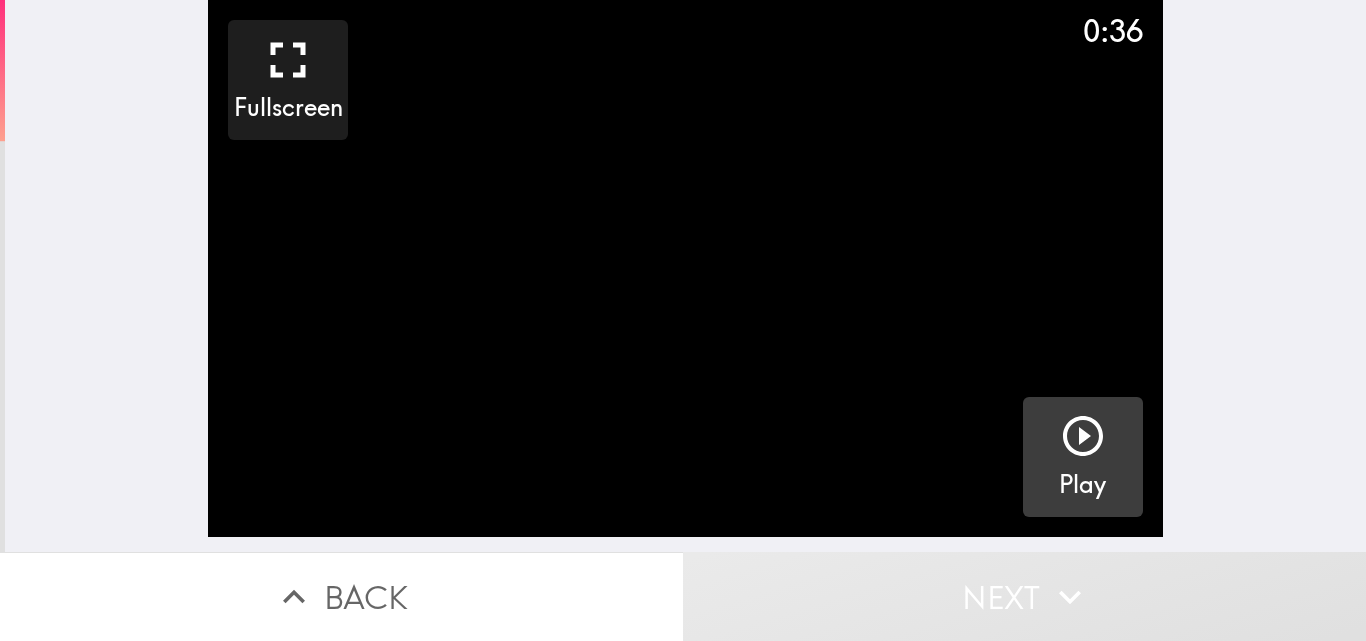 click 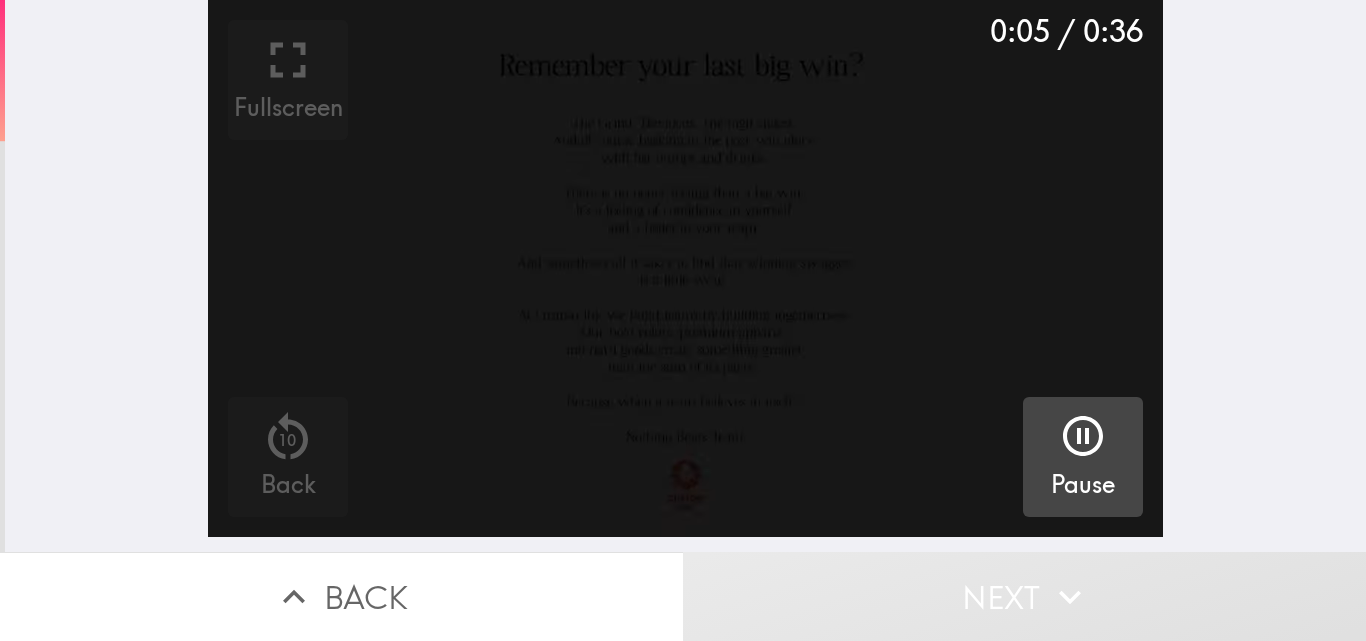 click on "0:05 / 0:36 Fullscreen 10 Back Pause" at bounding box center (685, 276) 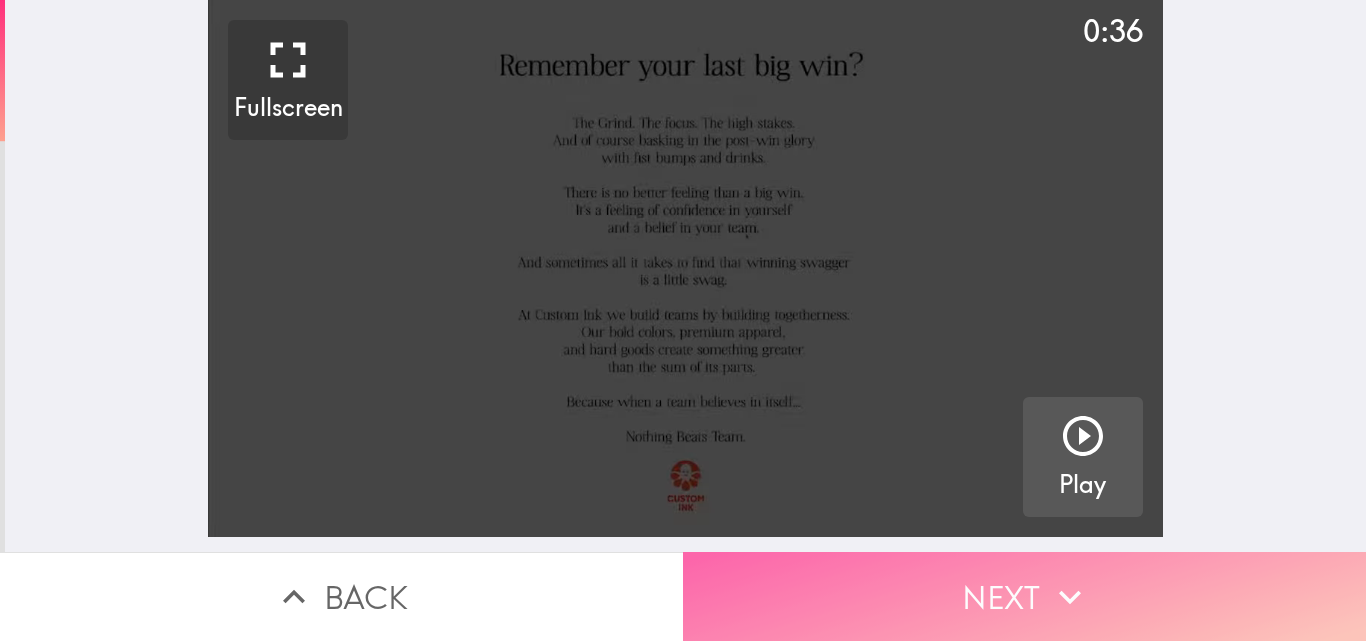 click 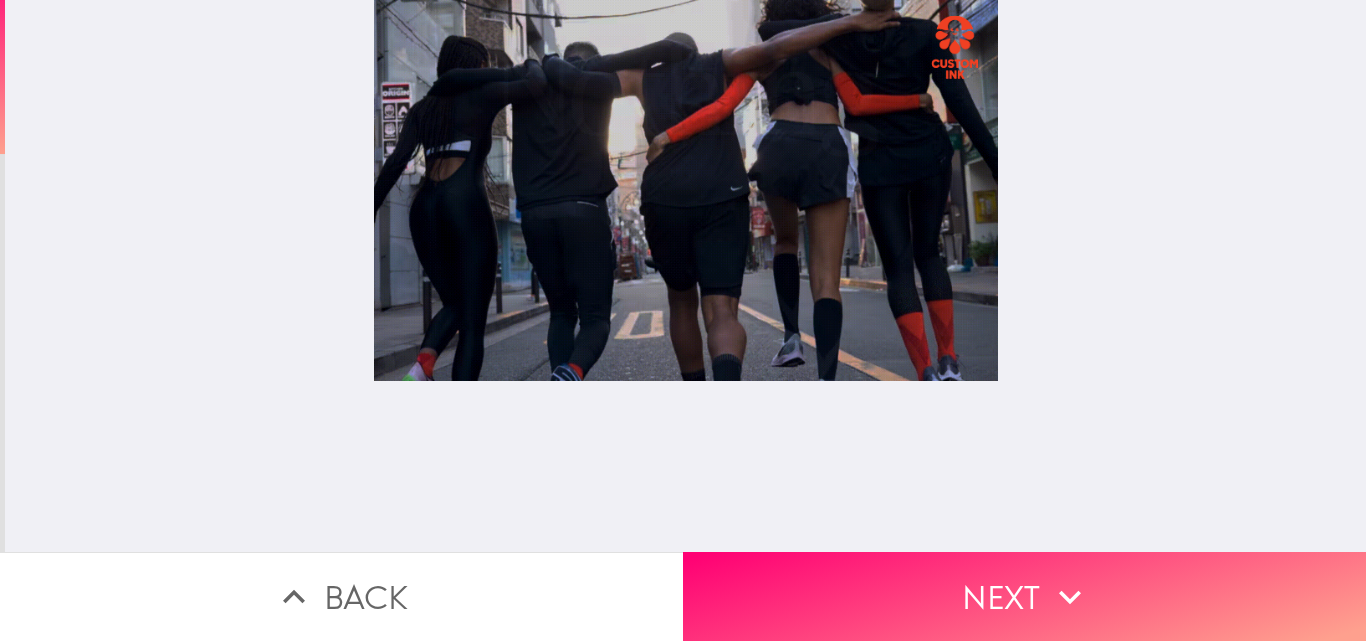 type 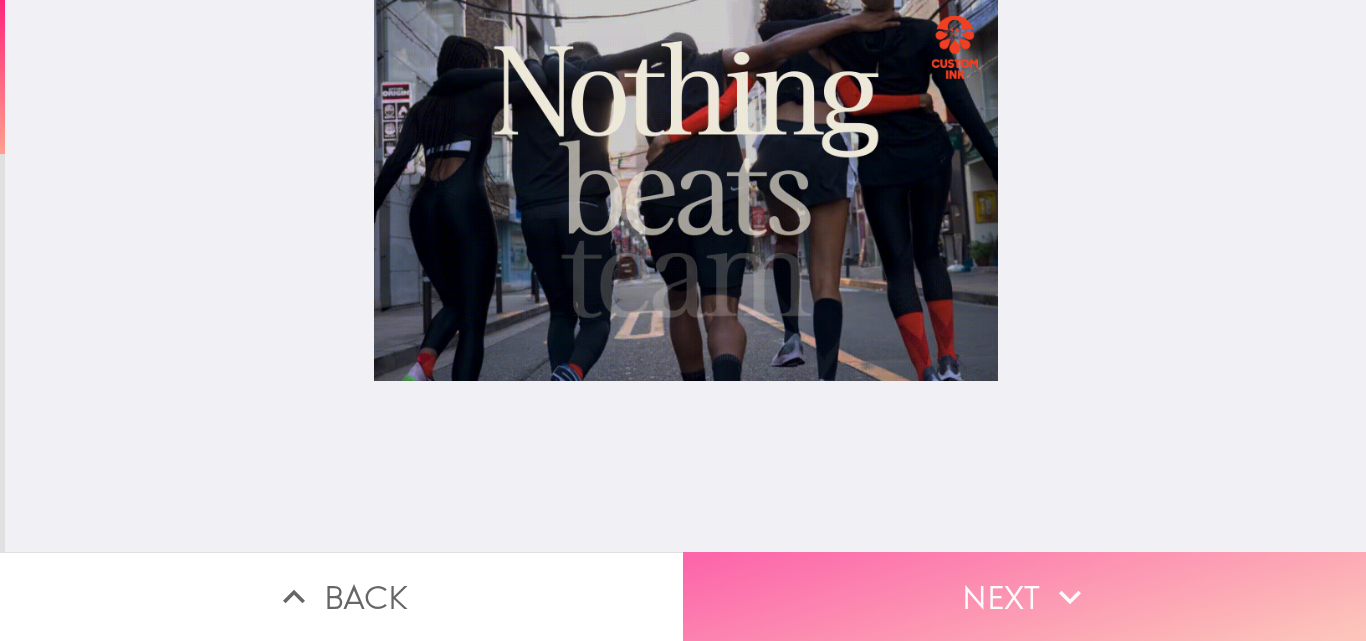 click on "Next" at bounding box center [1024, 596] 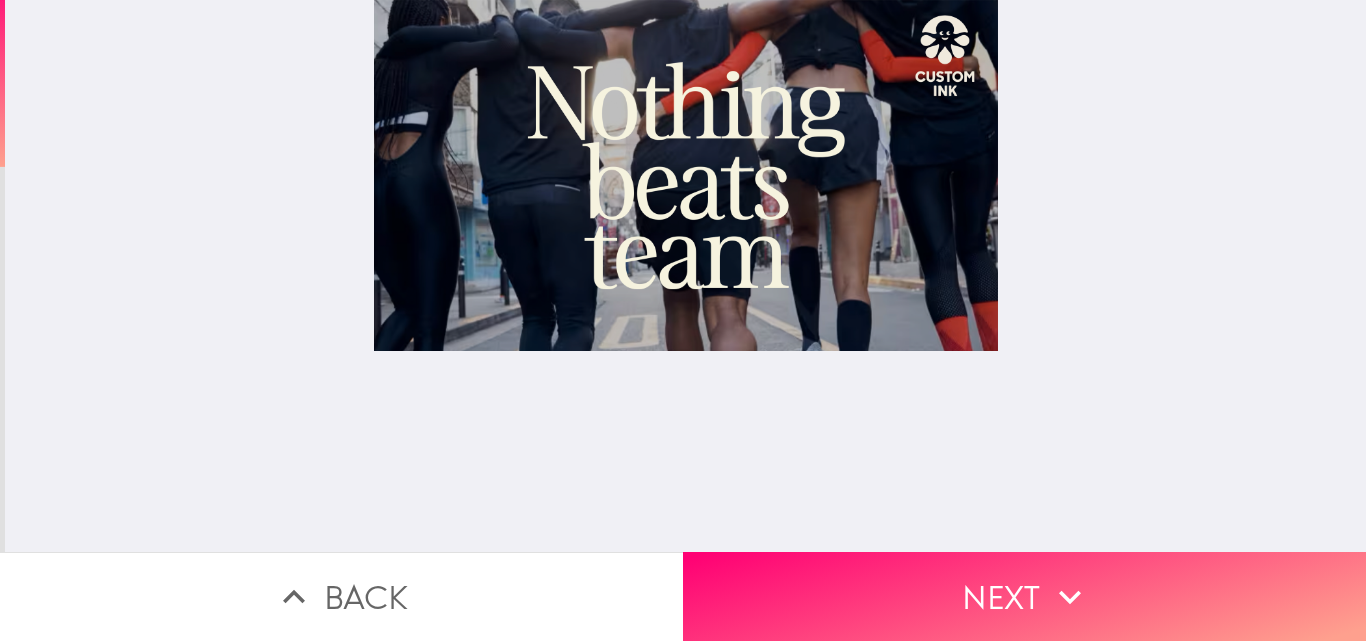 scroll, scrollTop: 0, scrollLeft: 7, axis: horizontal 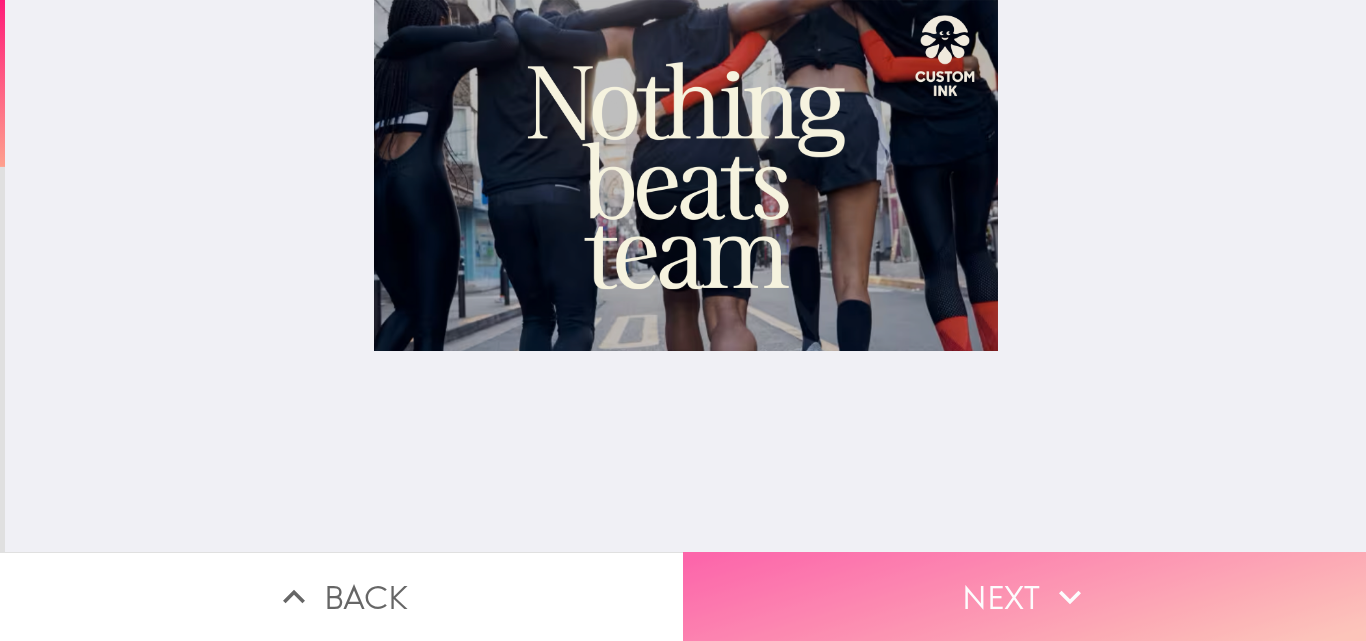 click on "Next" at bounding box center (1024, 596) 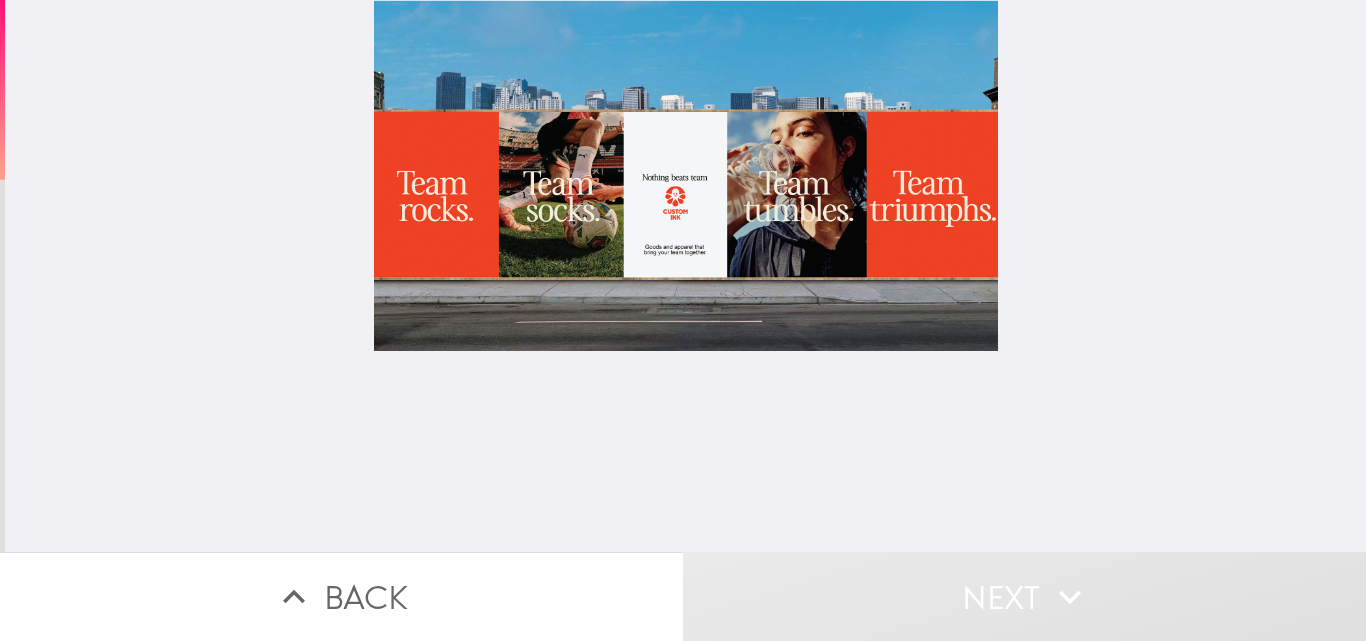scroll, scrollTop: 0, scrollLeft: 0, axis: both 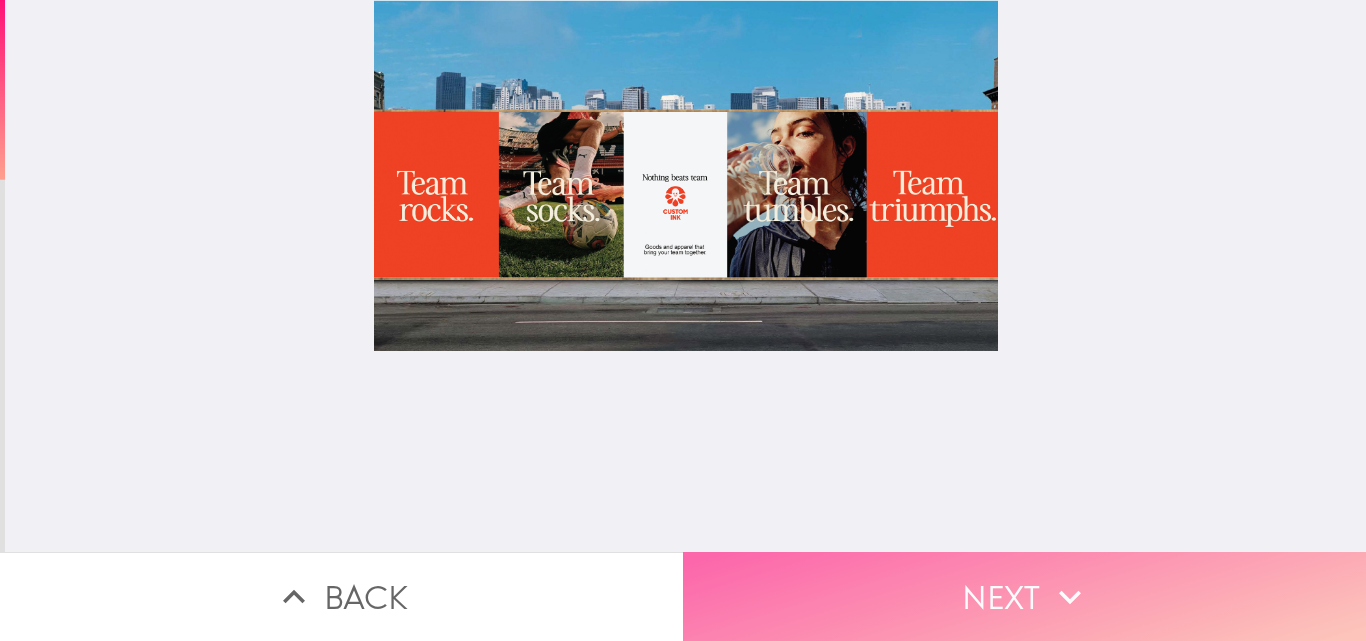 click 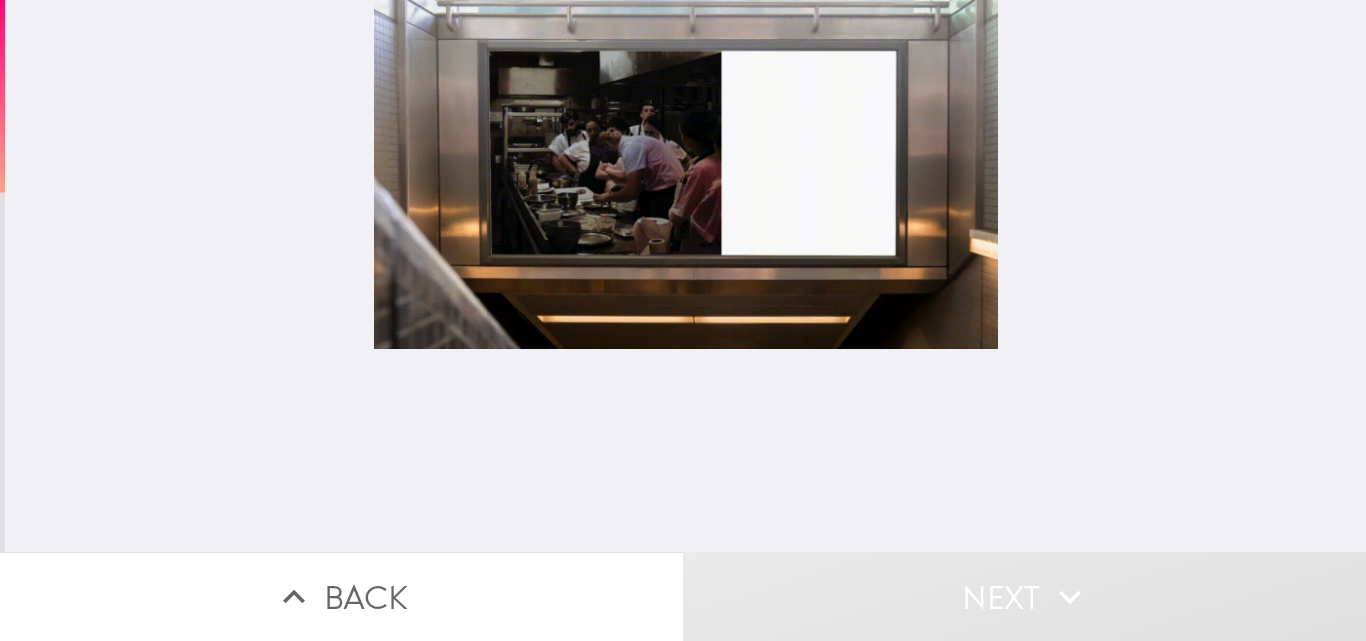 scroll, scrollTop: 0, scrollLeft: 0, axis: both 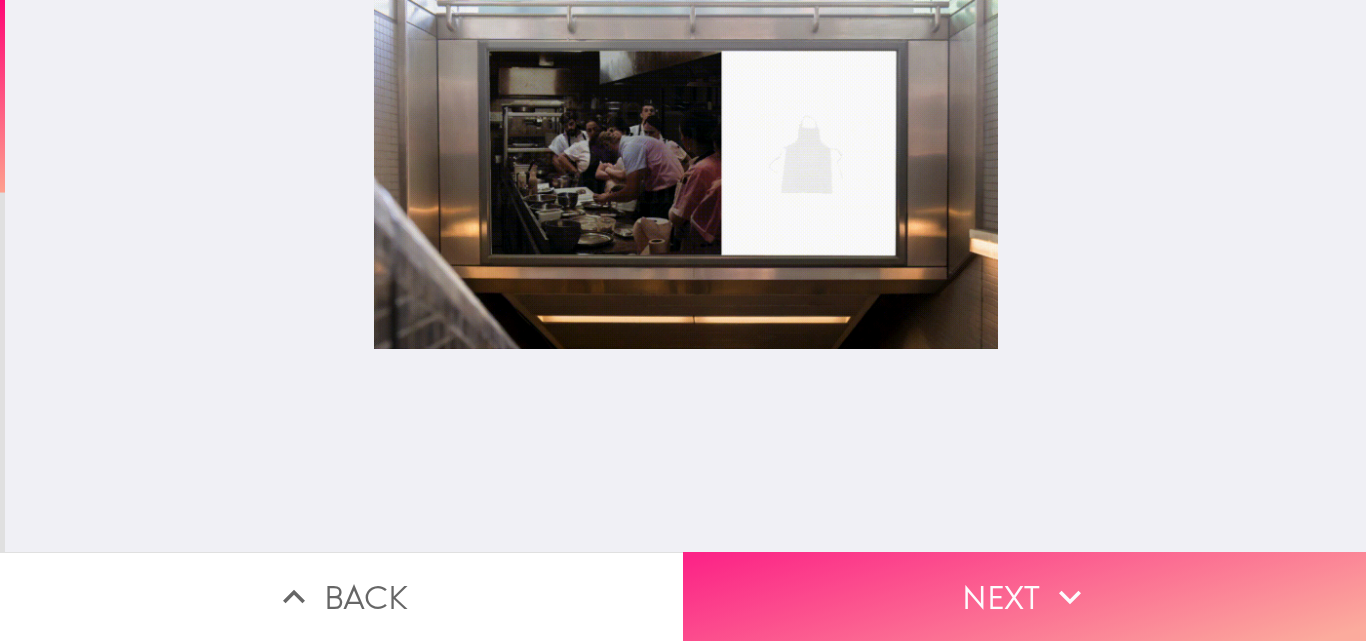 click 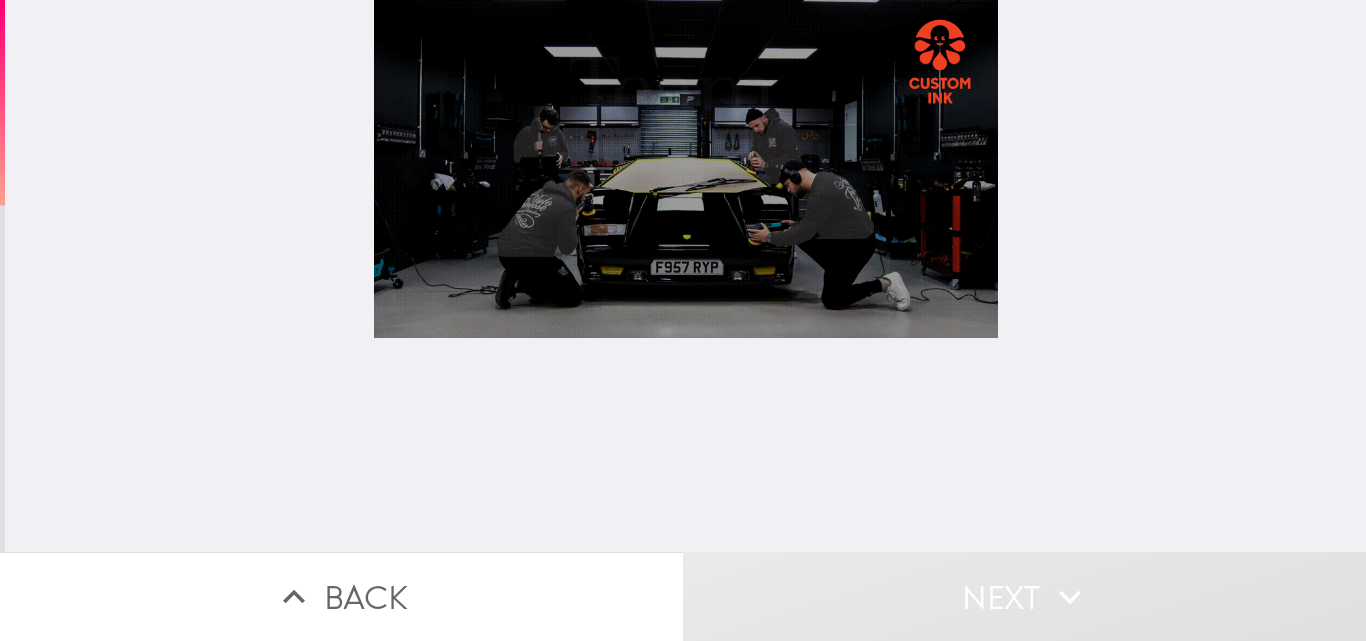 scroll, scrollTop: 0, scrollLeft: 0, axis: both 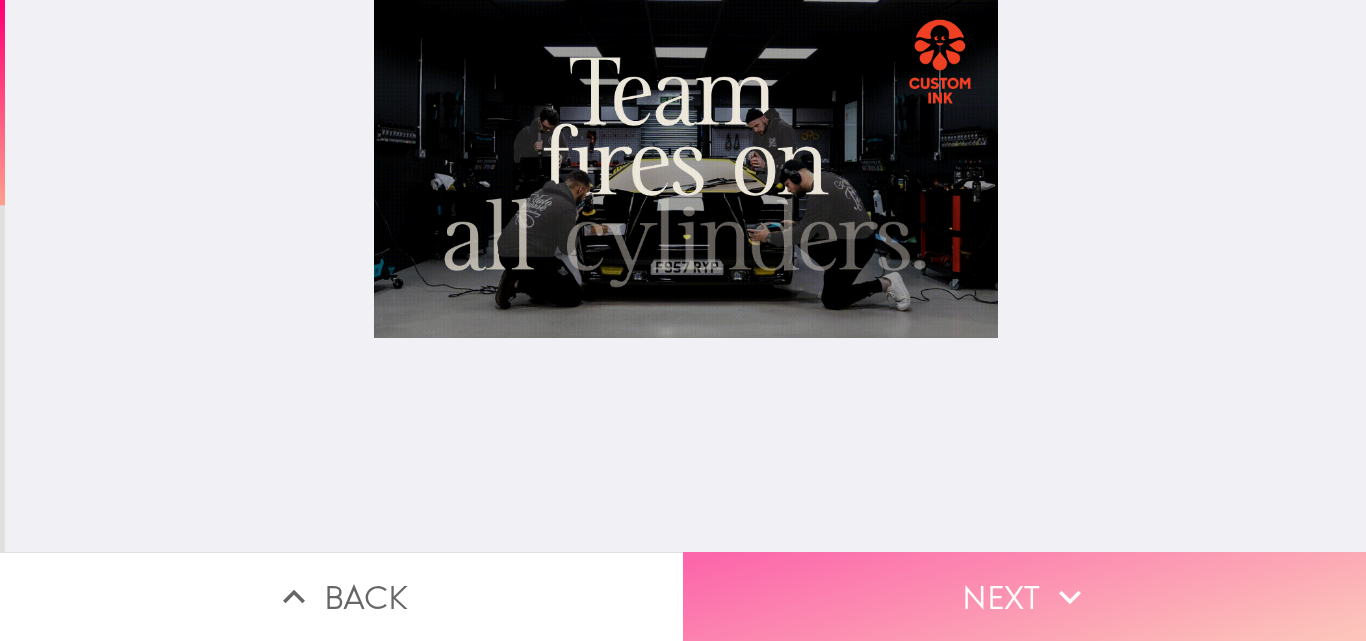 click on "Next" at bounding box center (1024, 596) 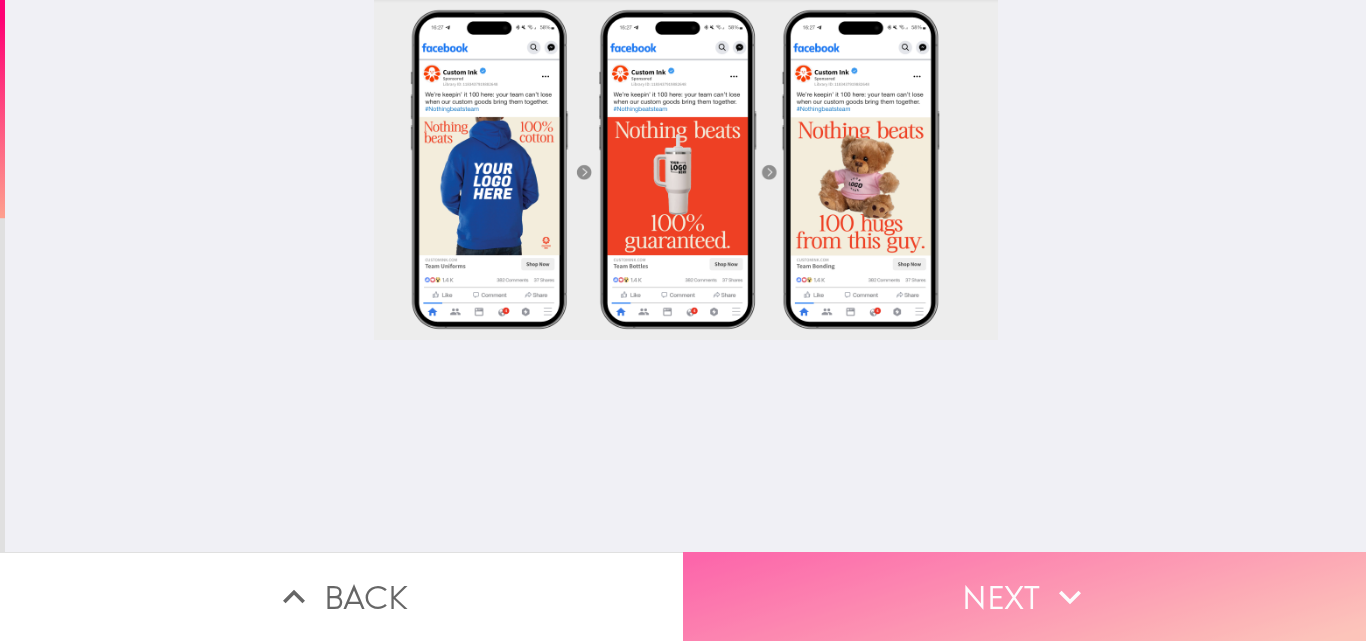 click on "Next" at bounding box center [1024, 596] 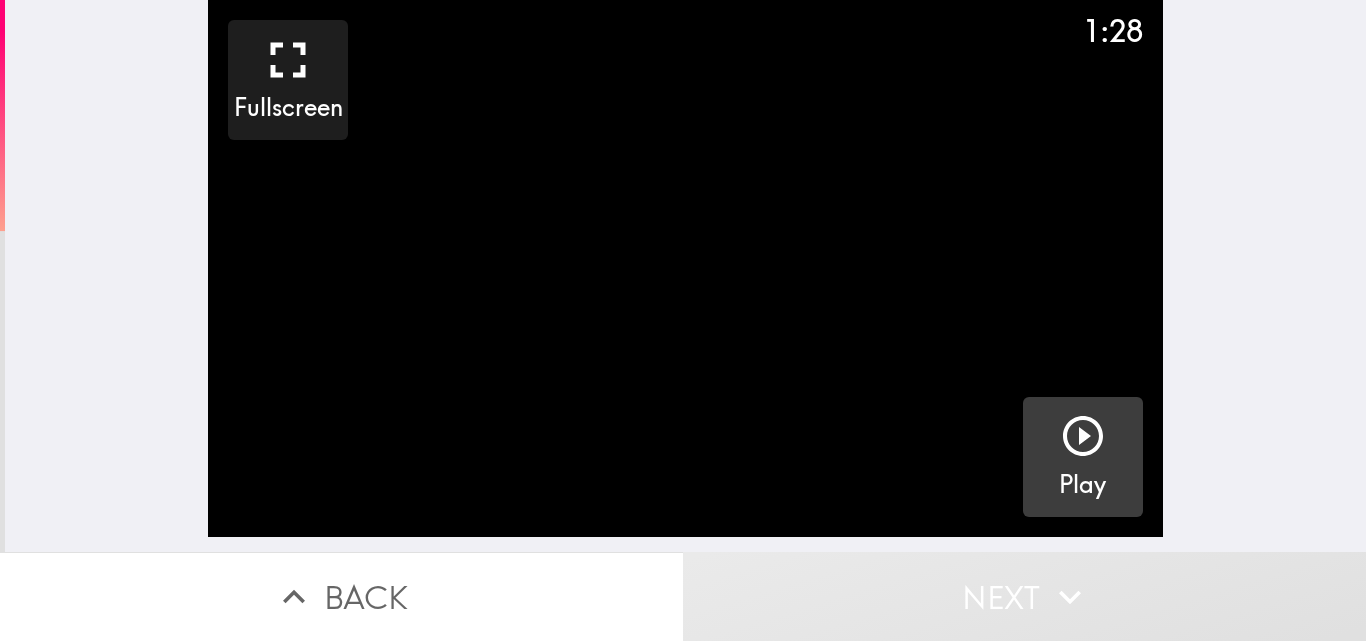 click 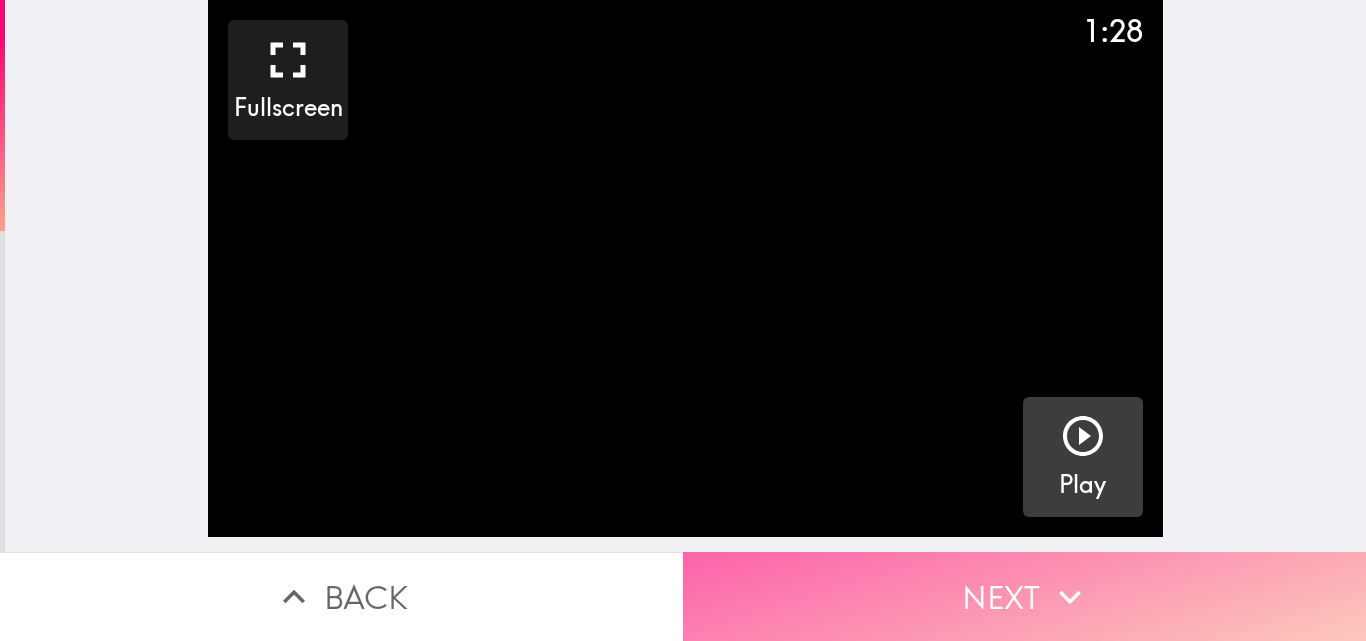 click 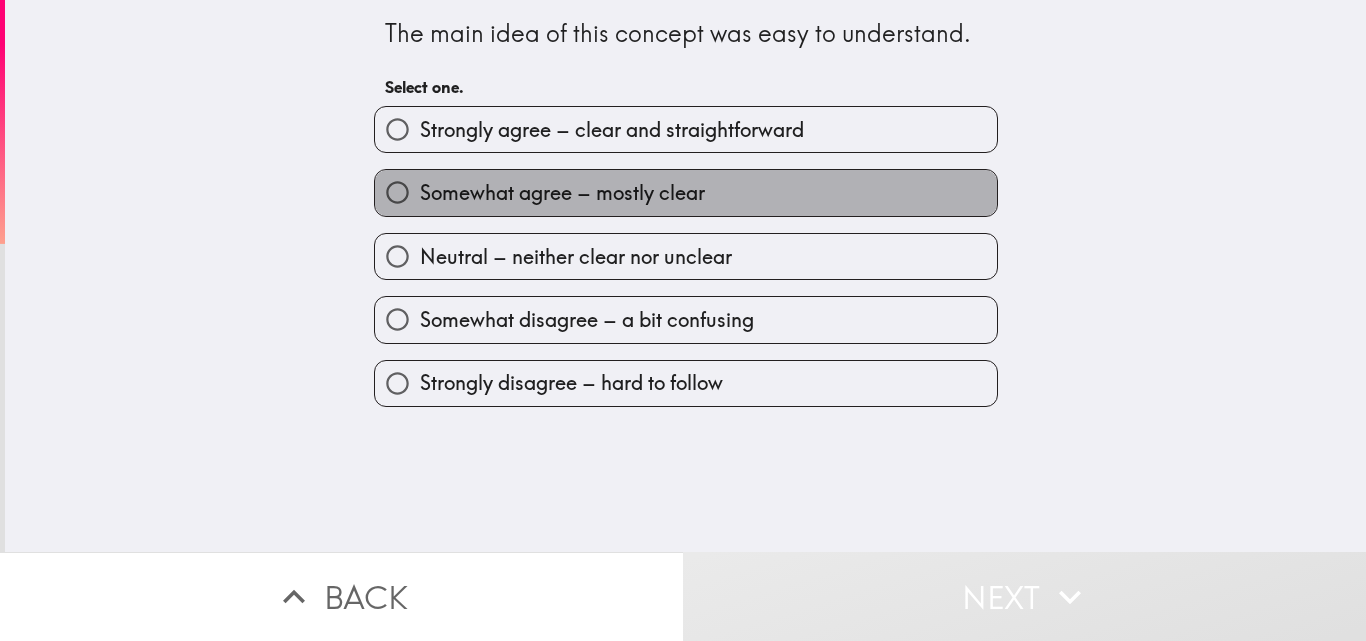click on "Somewhat agree – mostly clear" at bounding box center (562, 193) 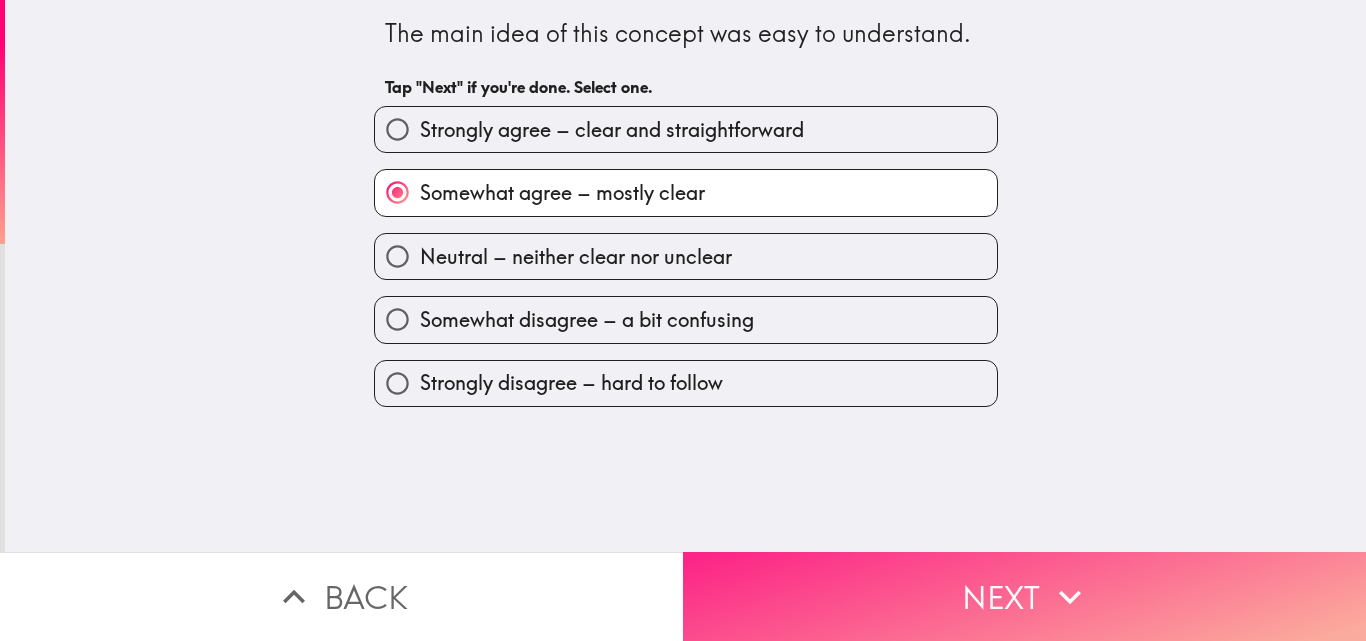 click on "Next" at bounding box center (1024, 596) 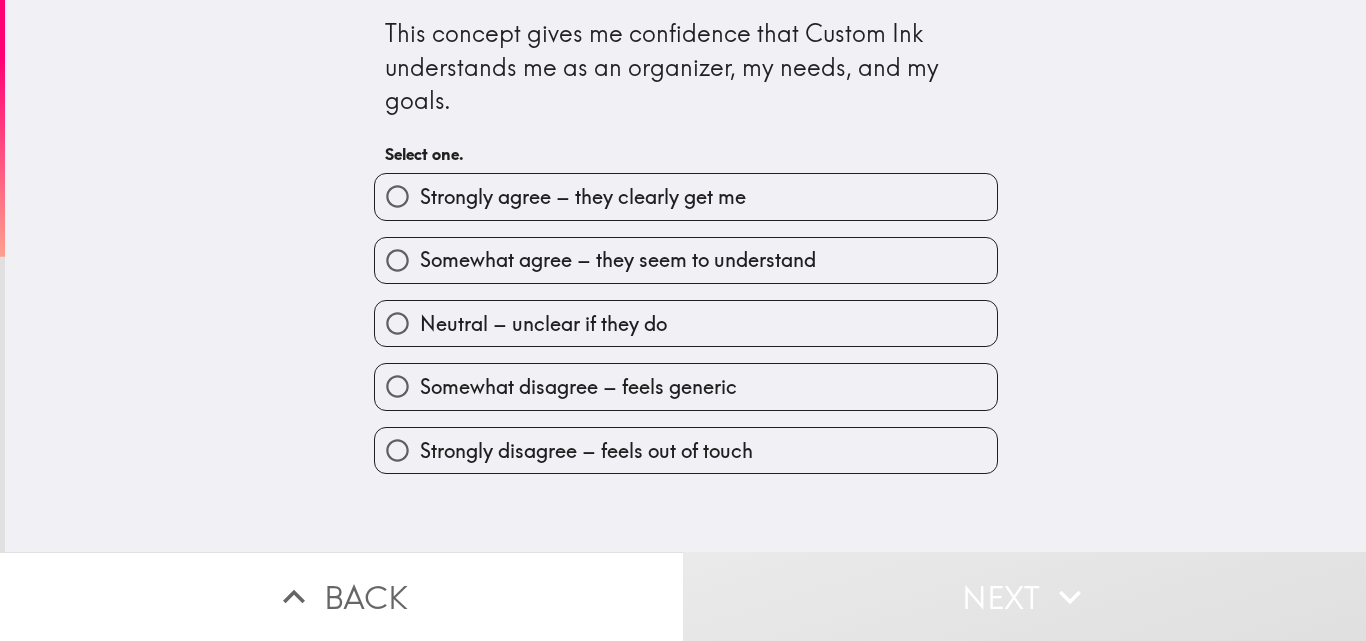 click on "Strongly agree – they clearly get me" at bounding box center (583, 197) 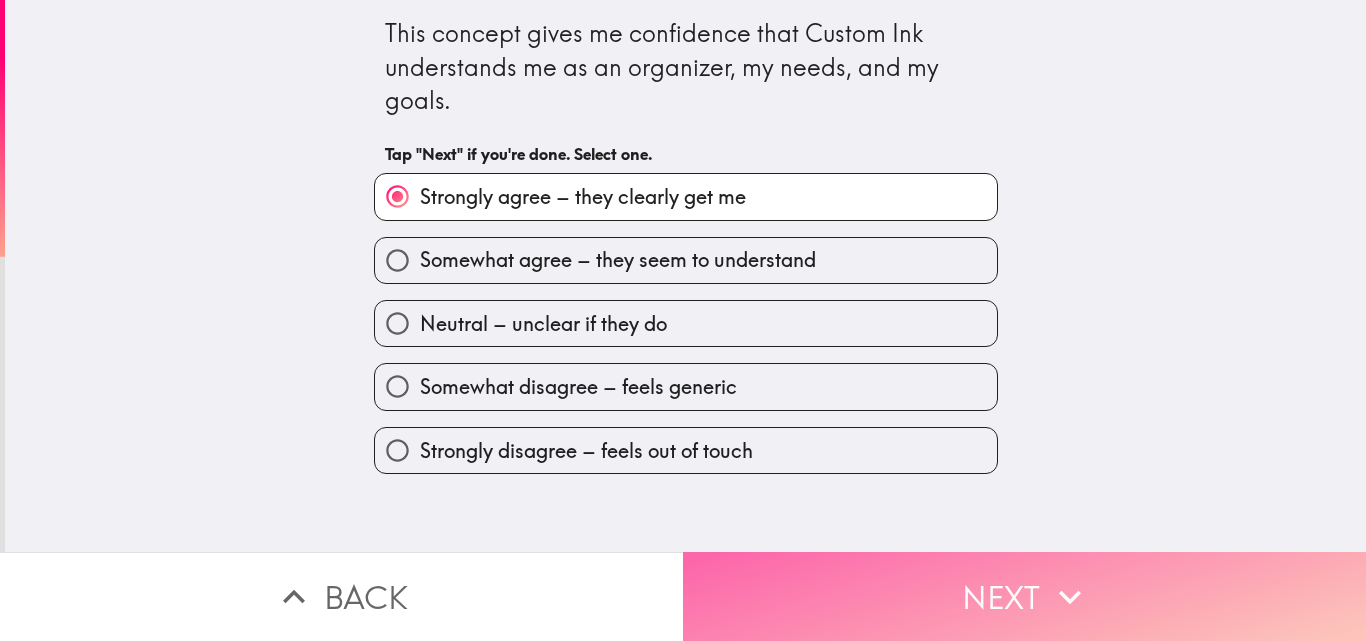 click on "Next" at bounding box center [1024, 596] 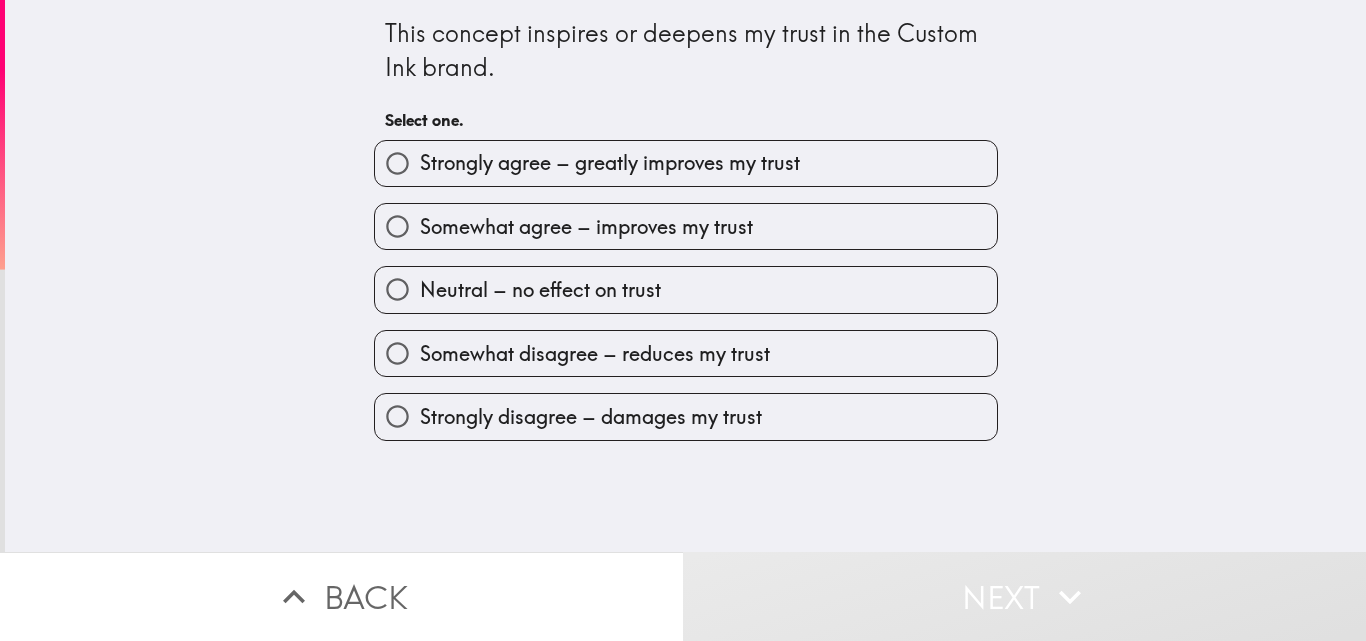 click on "Strongly agree – greatly improves my trust" at bounding box center (686, 163) 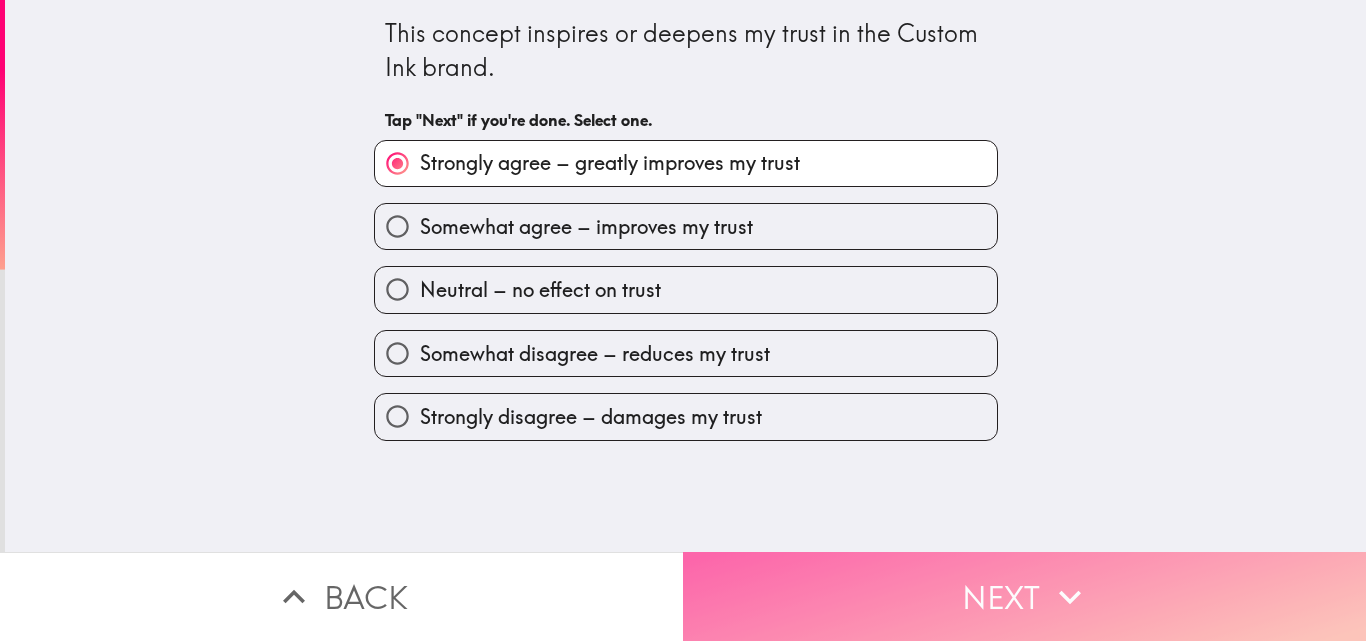 click on "Next" at bounding box center (1024, 596) 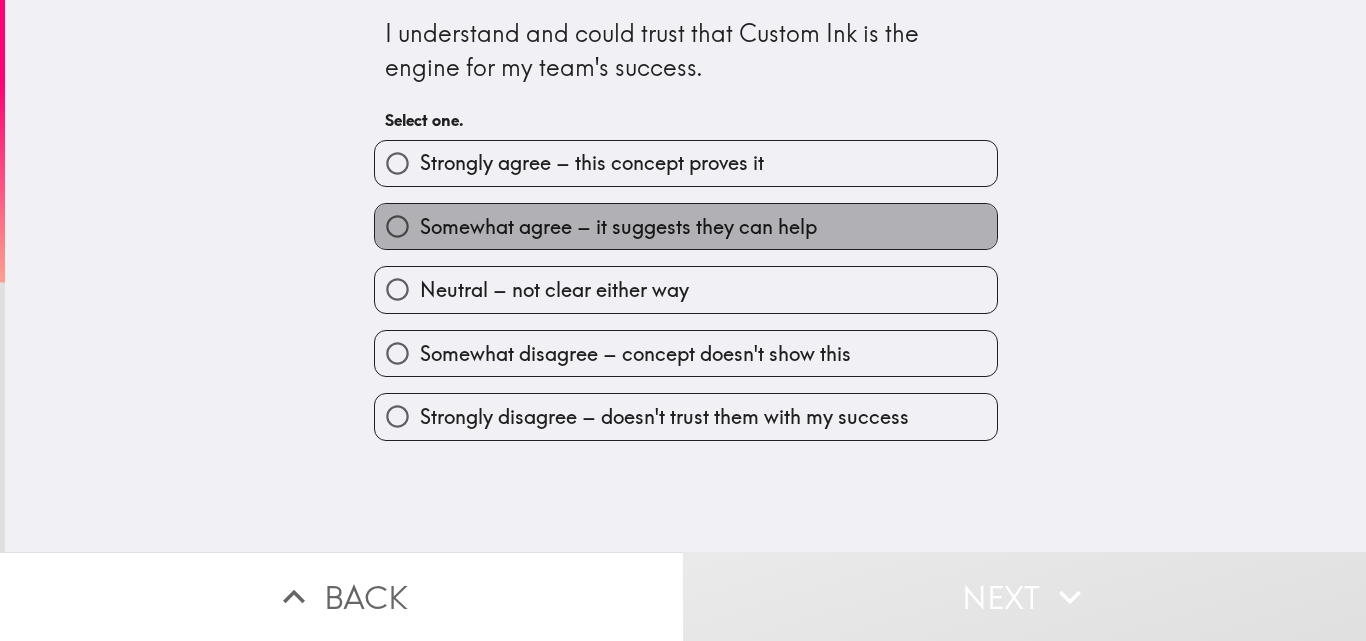 click on "Somewhat agree – it suggests they can help" at bounding box center [618, 227] 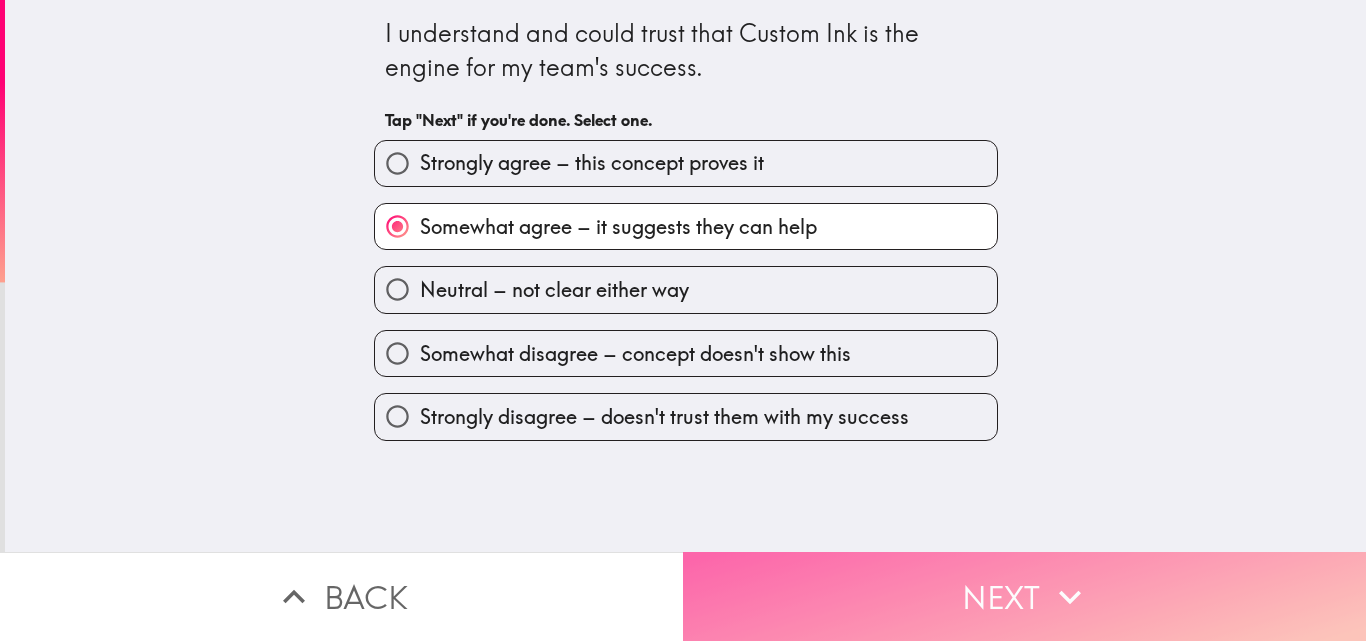 click on "Next" at bounding box center [1024, 596] 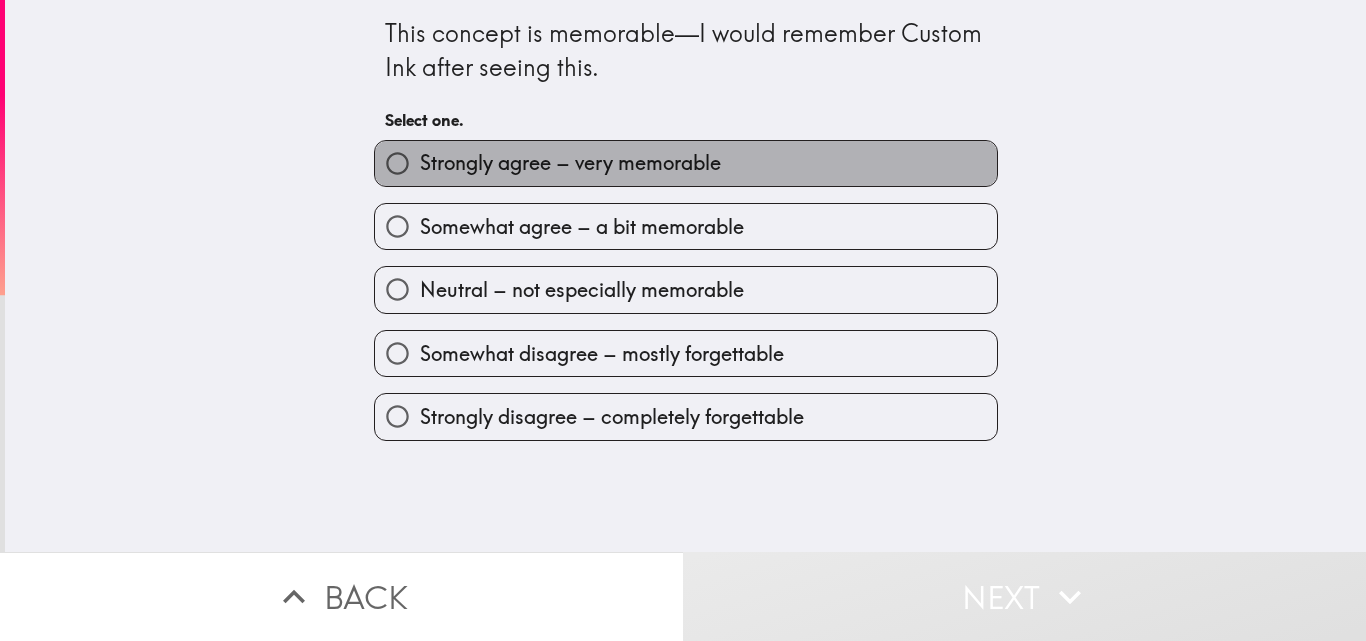 click on "Strongly agree – very memorable" at bounding box center (686, 163) 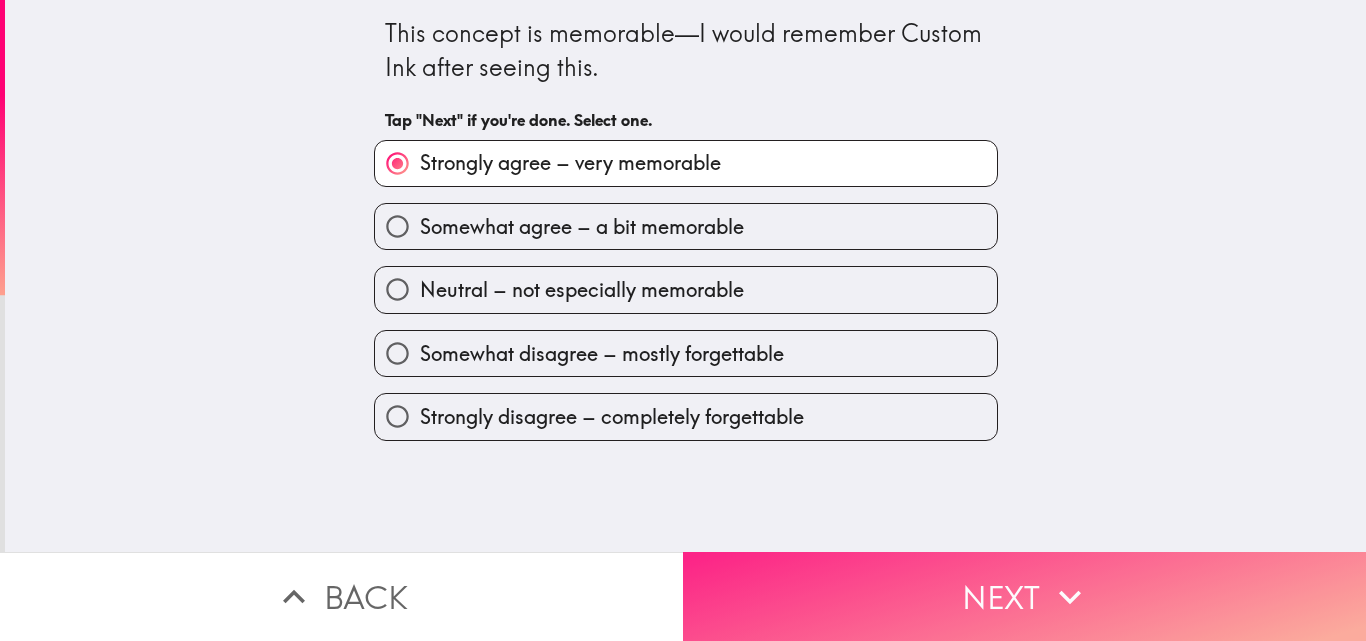 click on "Next" at bounding box center (1024, 596) 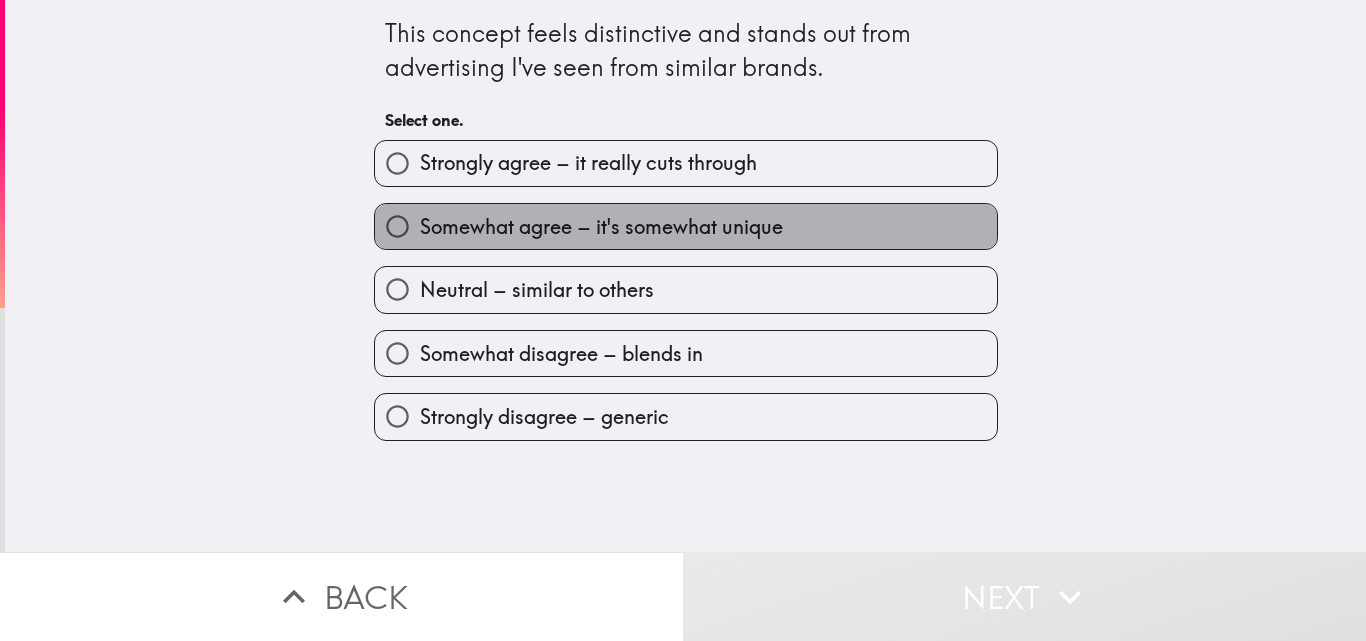 click on "Somewhat agree – it's somewhat unique" at bounding box center (601, 227) 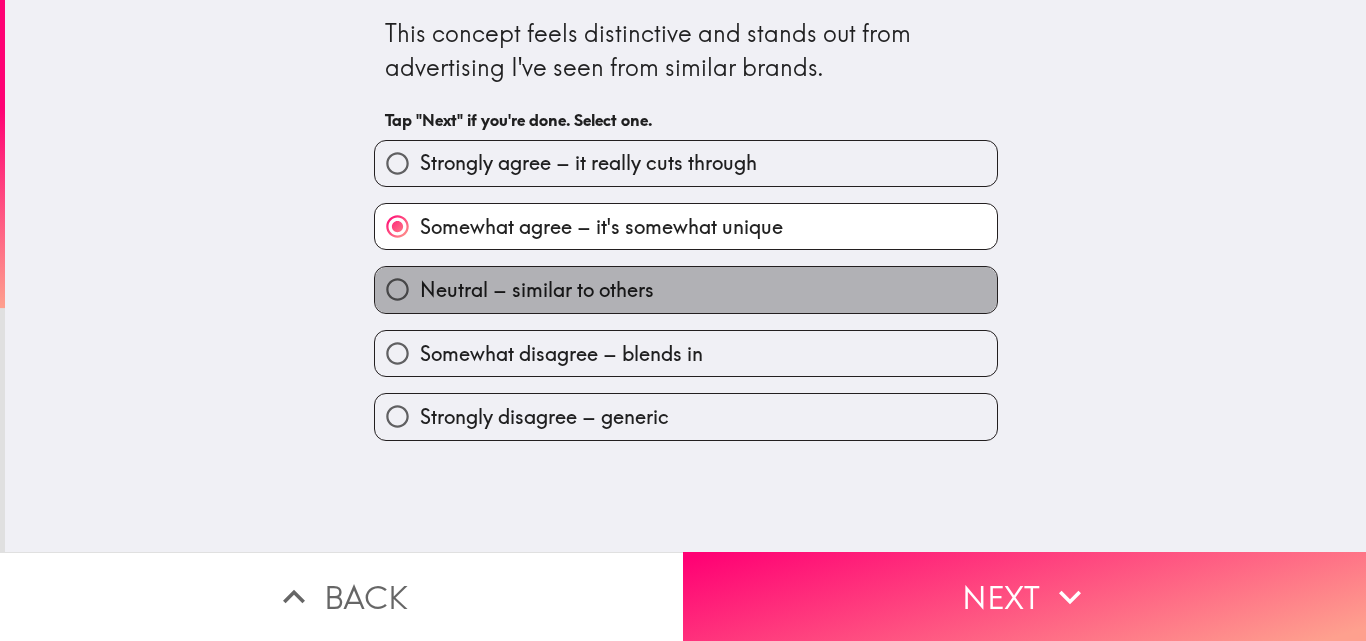 click on "Neutral – similar to others" at bounding box center [686, 289] 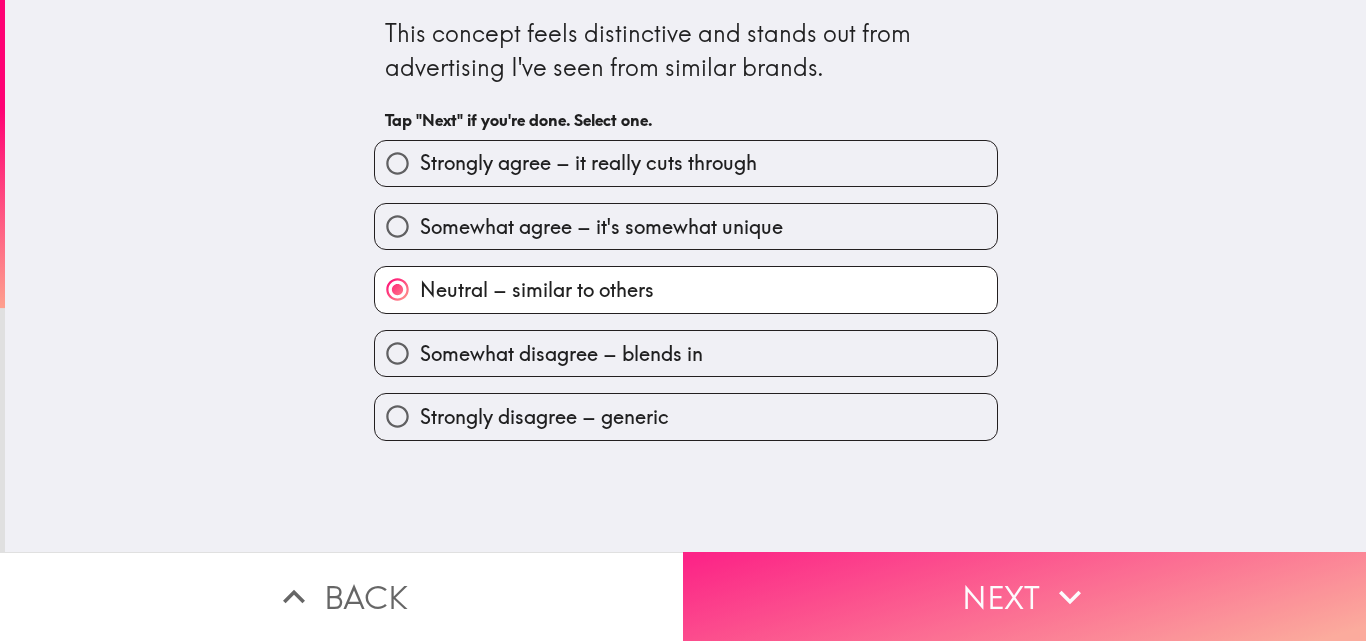 click on "Next" at bounding box center (1024, 596) 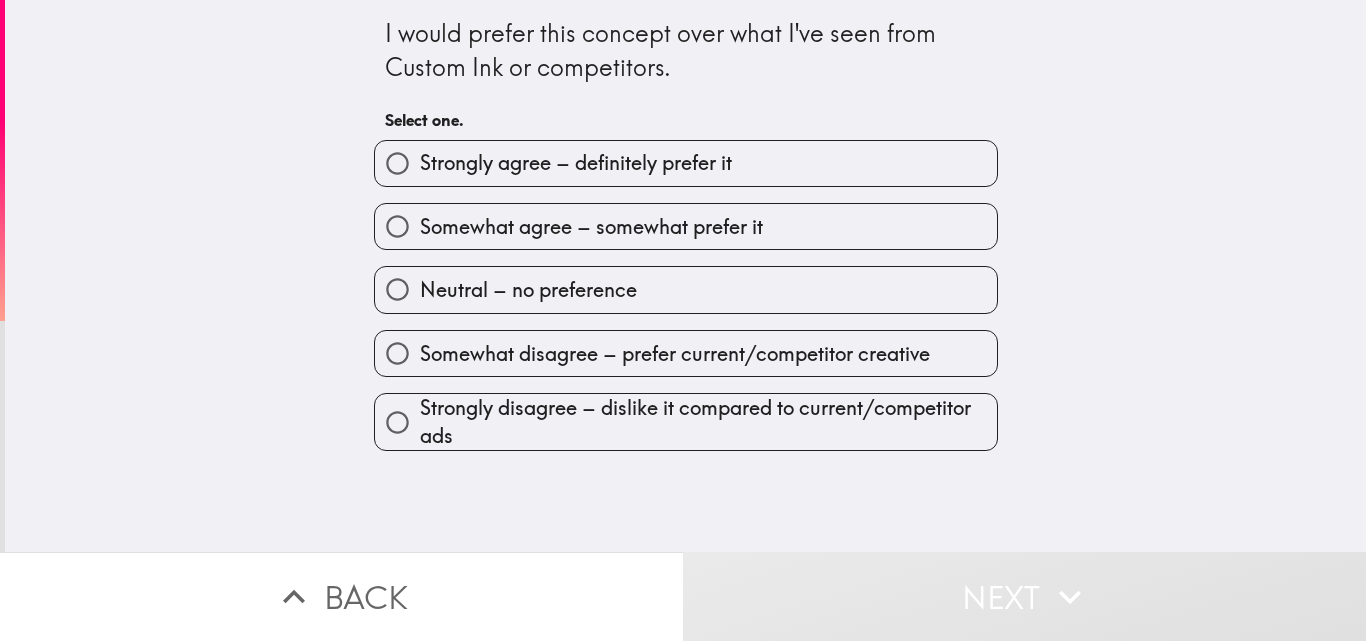 click on "Strongly agree – definitely prefer it" at bounding box center [686, 163] 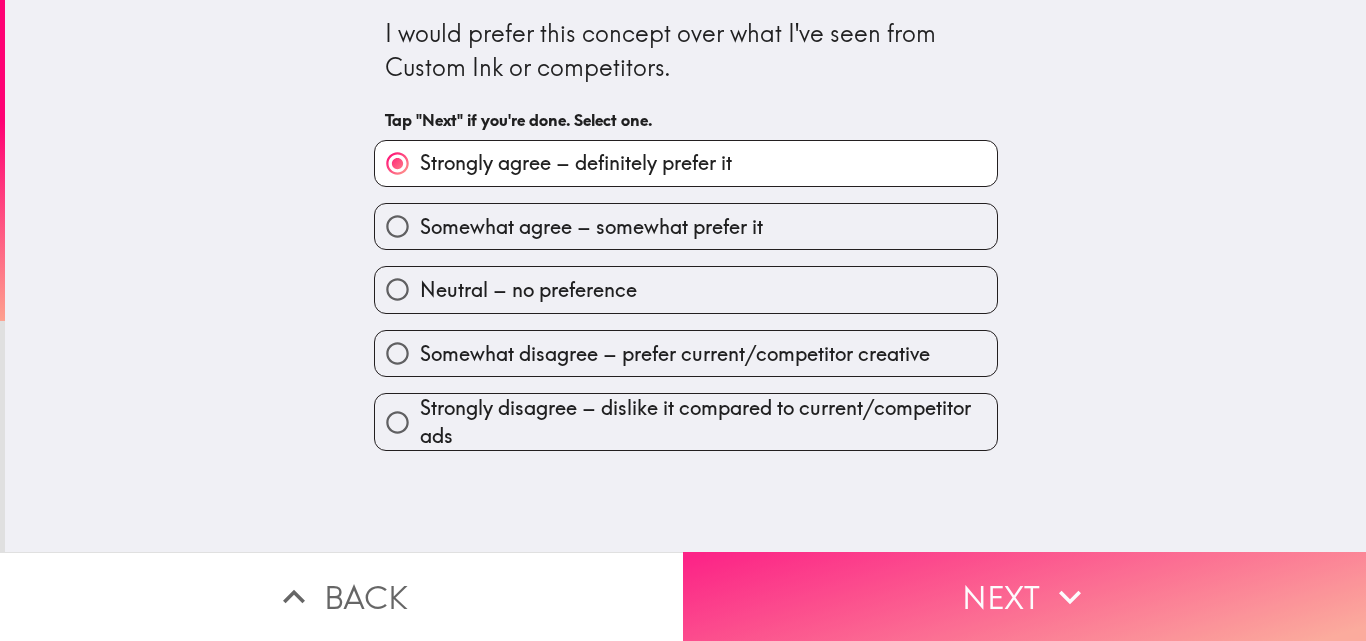click on "Next" at bounding box center (1024, 596) 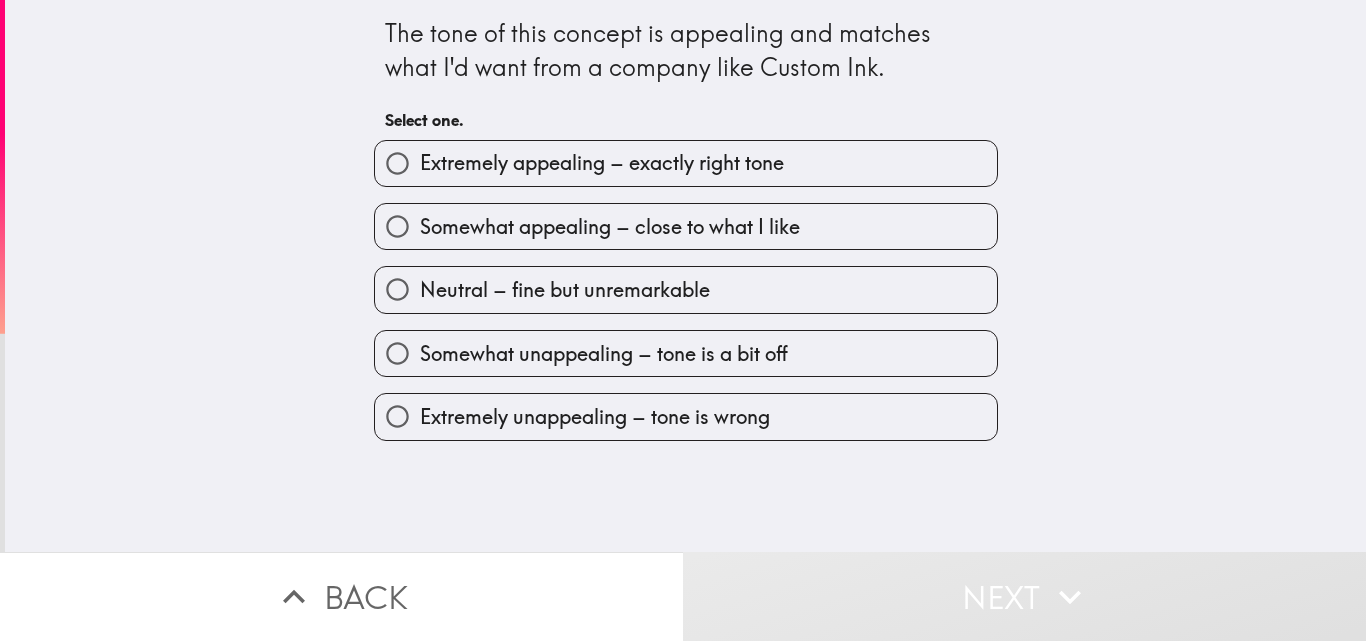 click on "Extremely appealing – exactly right tone" at bounding box center (602, 163) 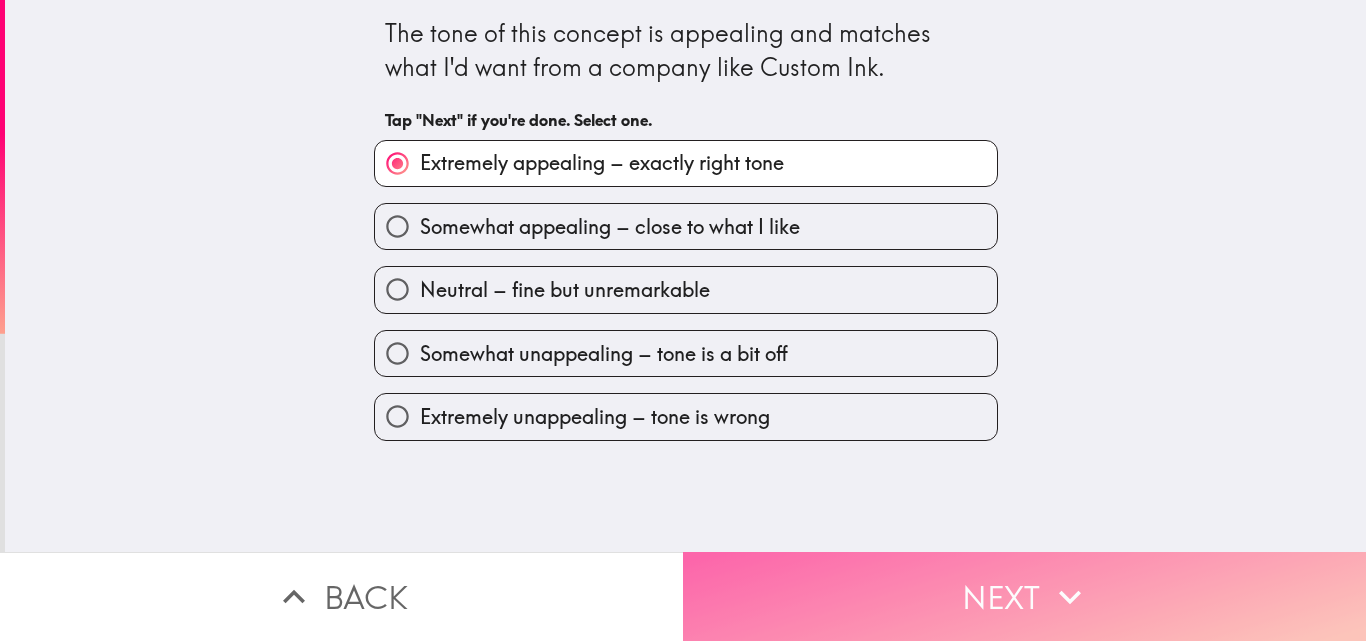 click on "Next" at bounding box center (1024, 596) 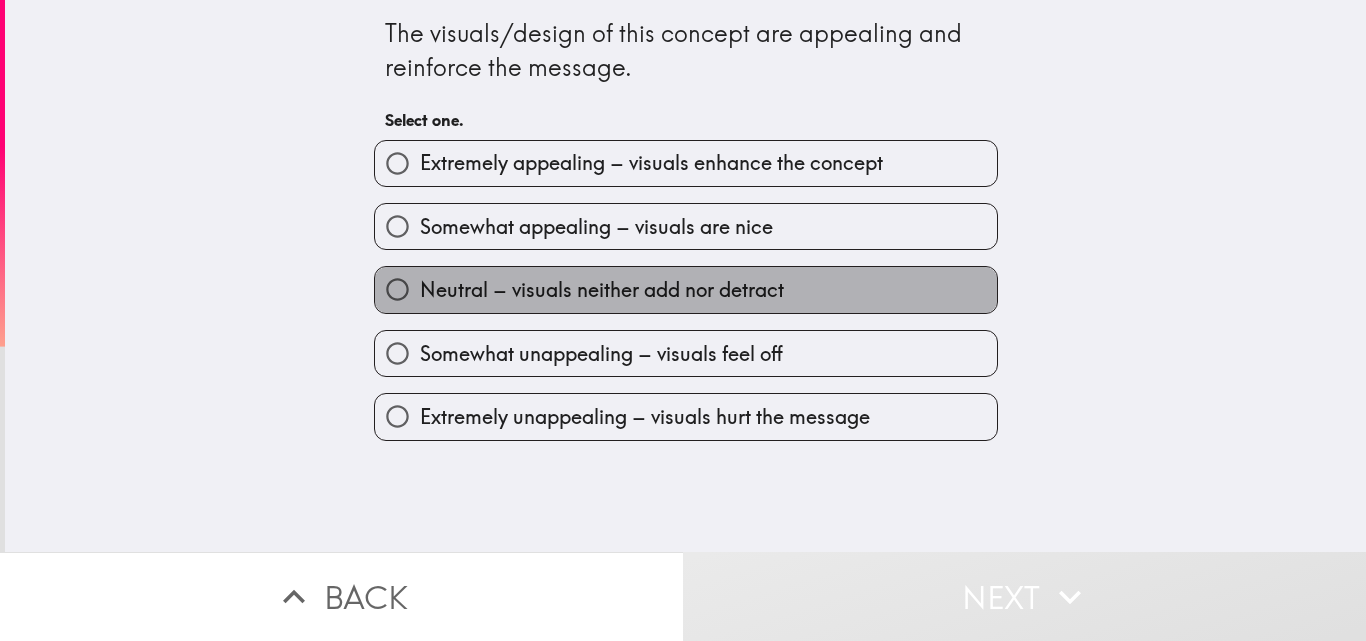 click on "Neutral – visuals neither add nor detract" at bounding box center (602, 290) 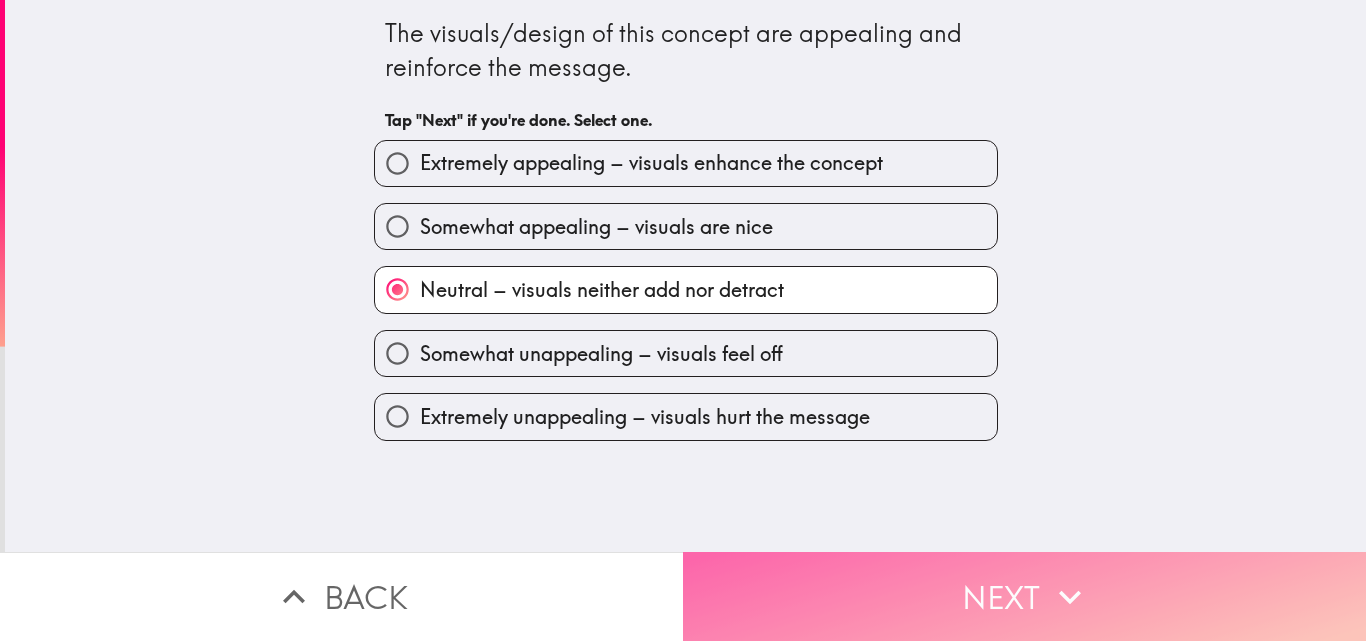 click on "Next" at bounding box center [1024, 596] 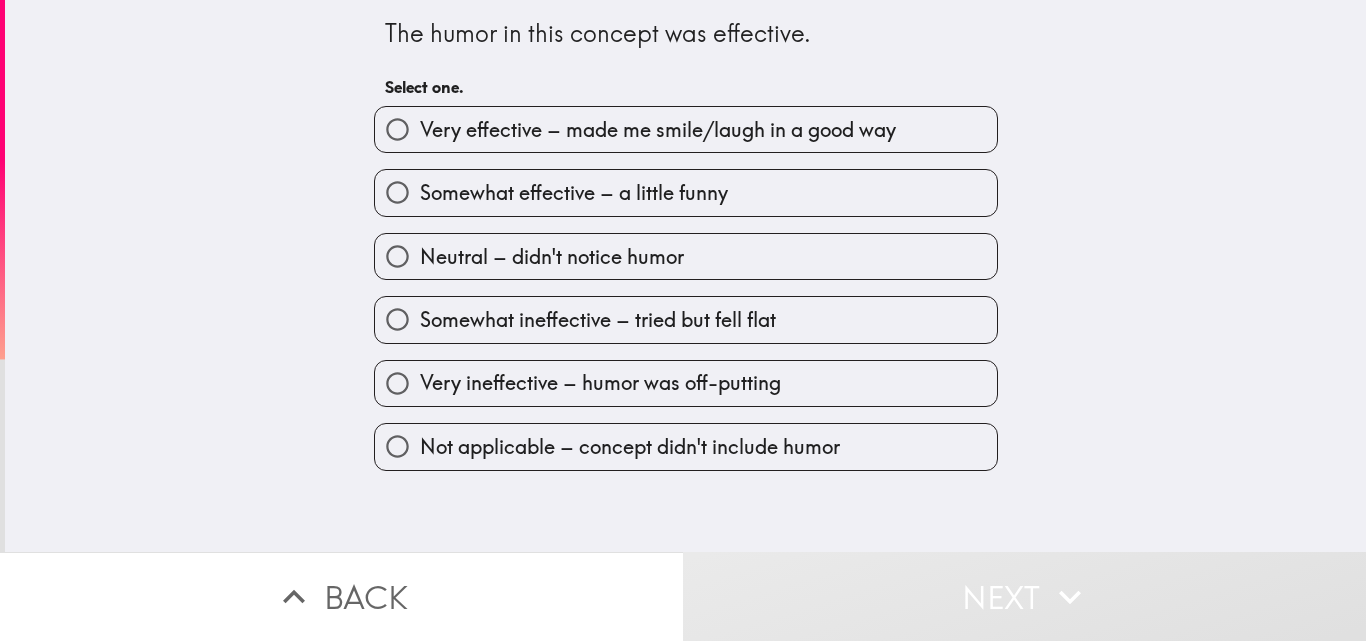 click on "Somewhat effective – a little funny" at bounding box center (574, 193) 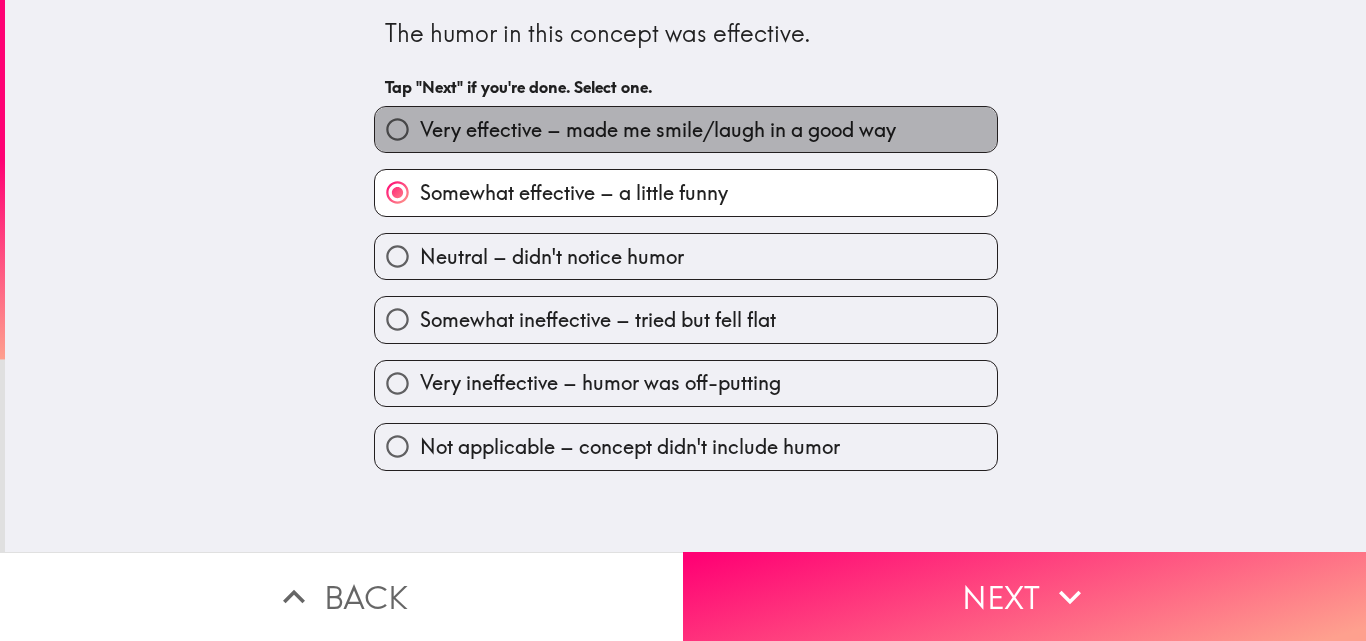 click on "Very effective – made me smile/laugh in a good way" at bounding box center (686, 129) 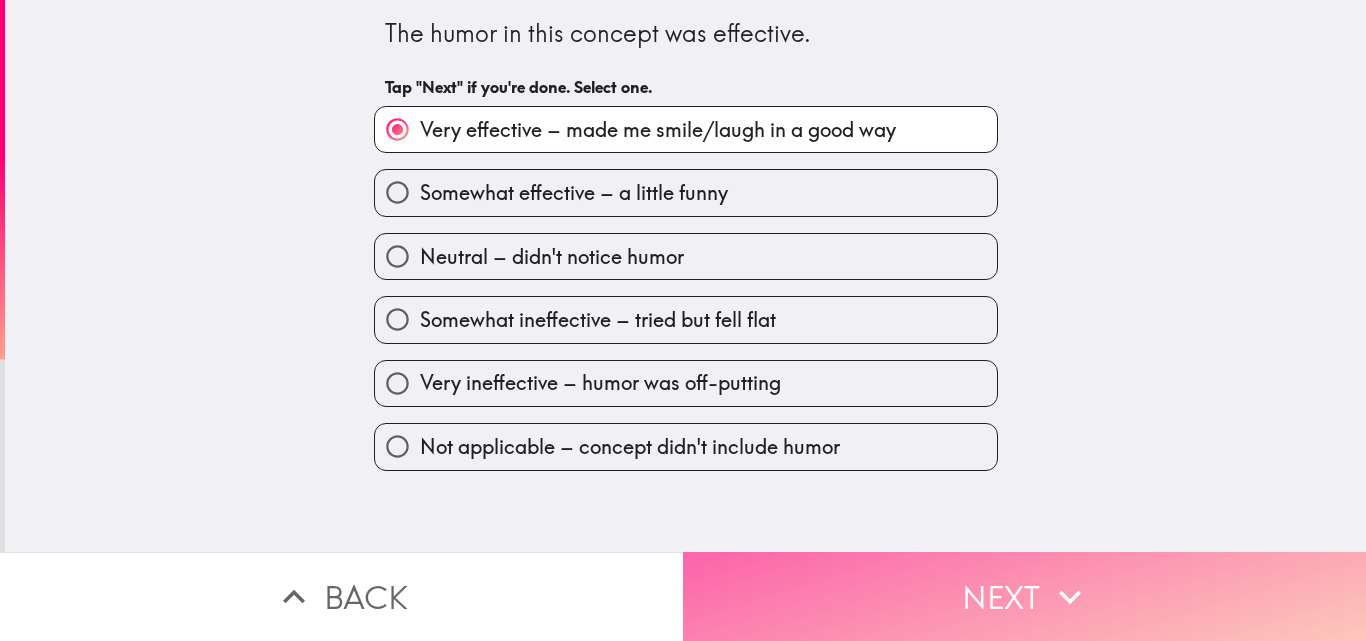 click on "Next" at bounding box center (1024, 596) 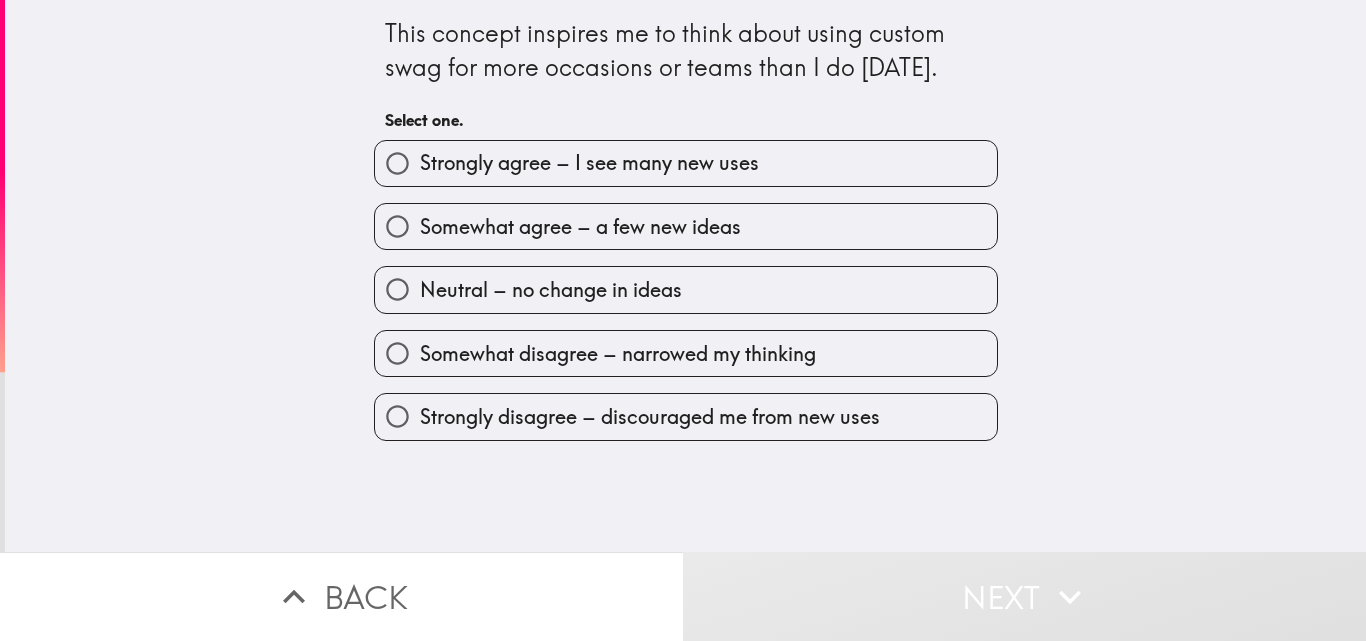 click on "Strongly agree – I see many new uses" at bounding box center [686, 163] 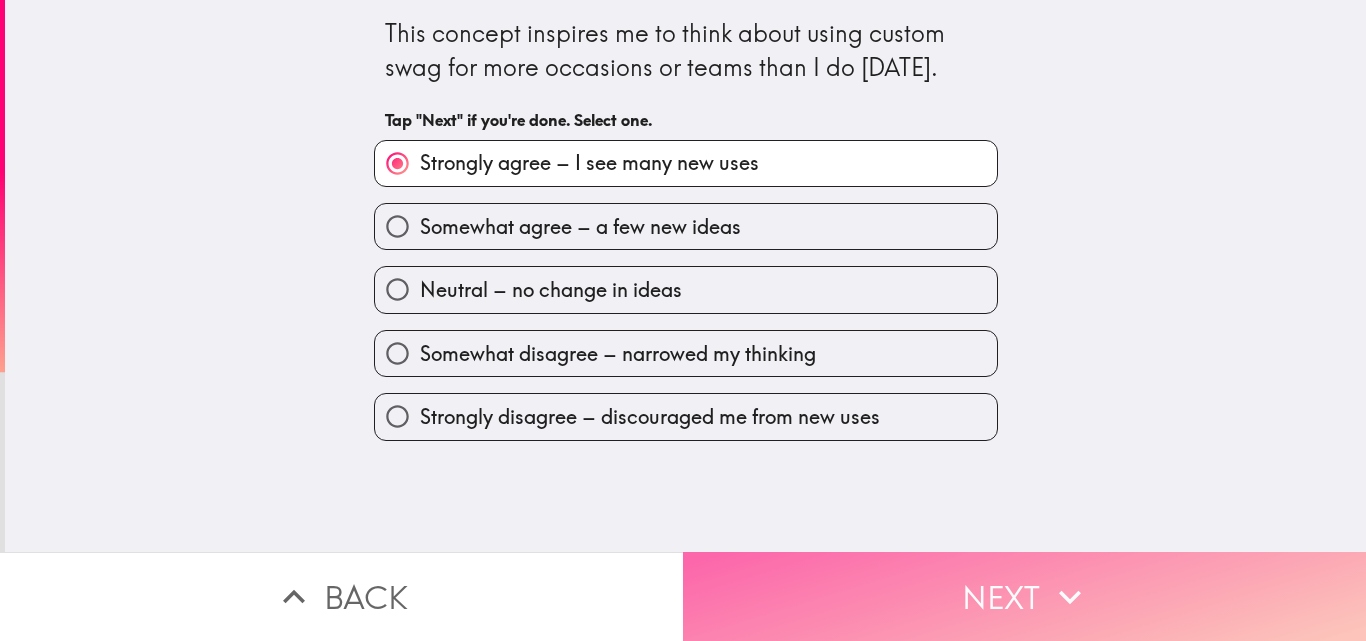 click on "Next" at bounding box center [1024, 596] 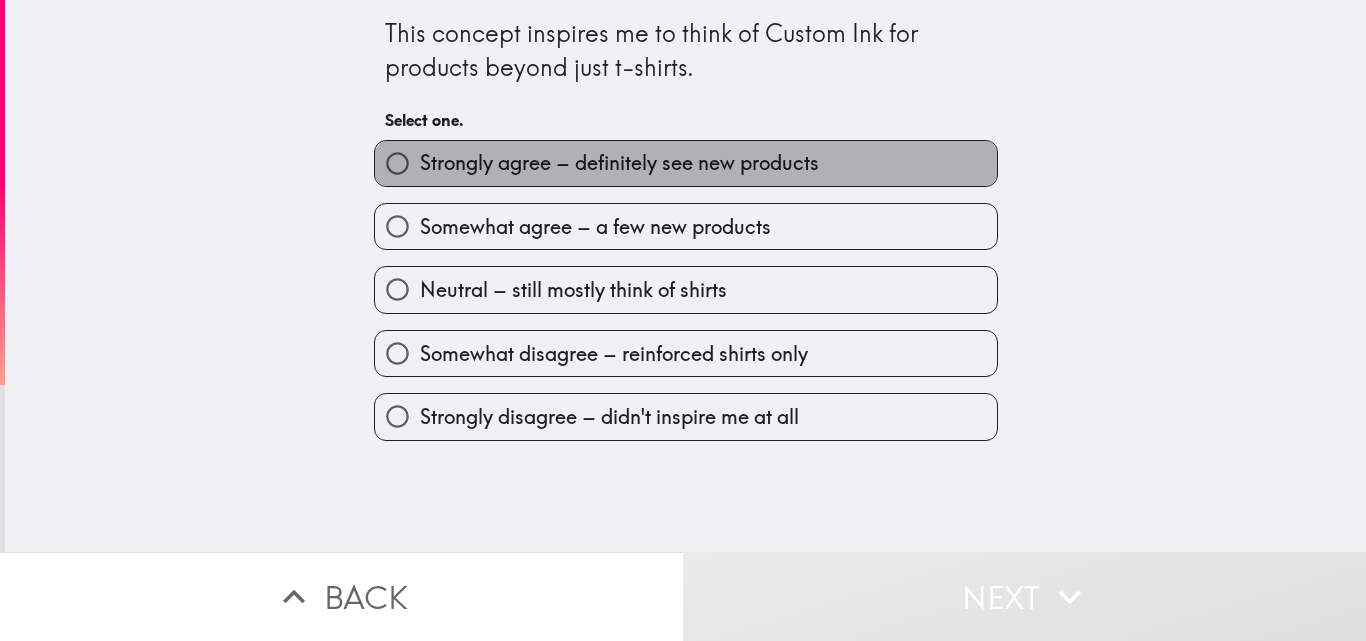 click on "Strongly agree – definitely see new products" at bounding box center [686, 163] 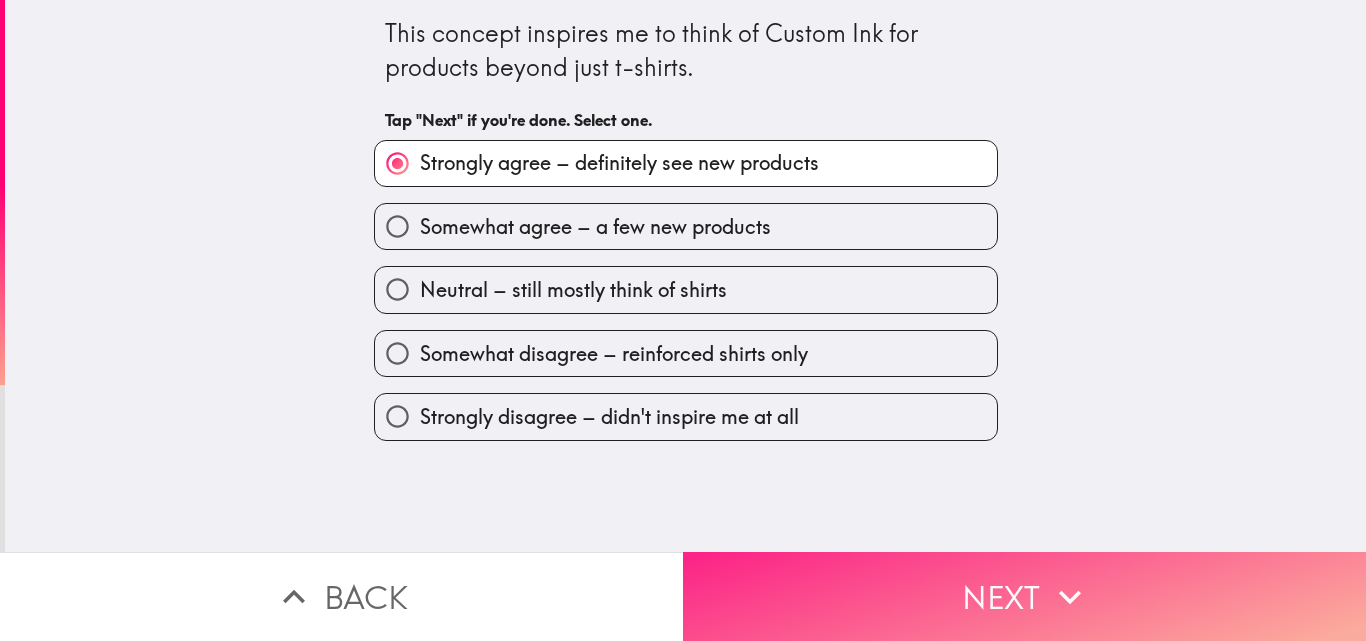 click on "Next" at bounding box center [1024, 596] 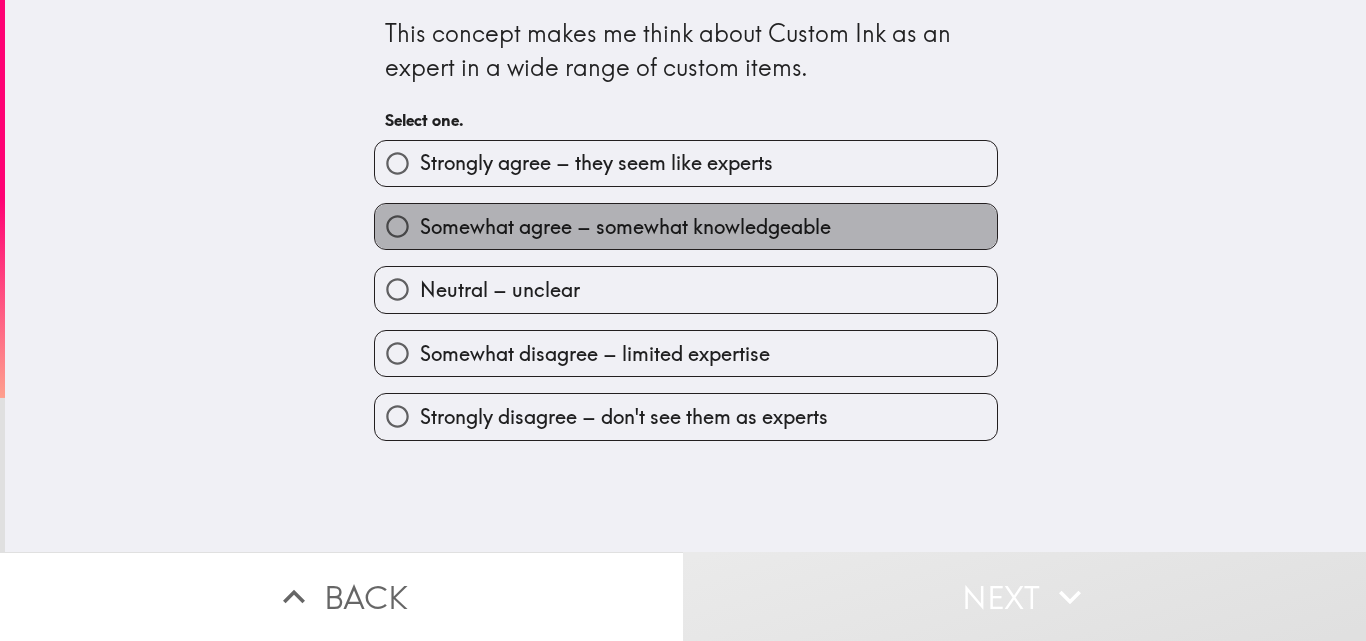 click on "Somewhat agree – somewhat knowledgeable" at bounding box center [625, 227] 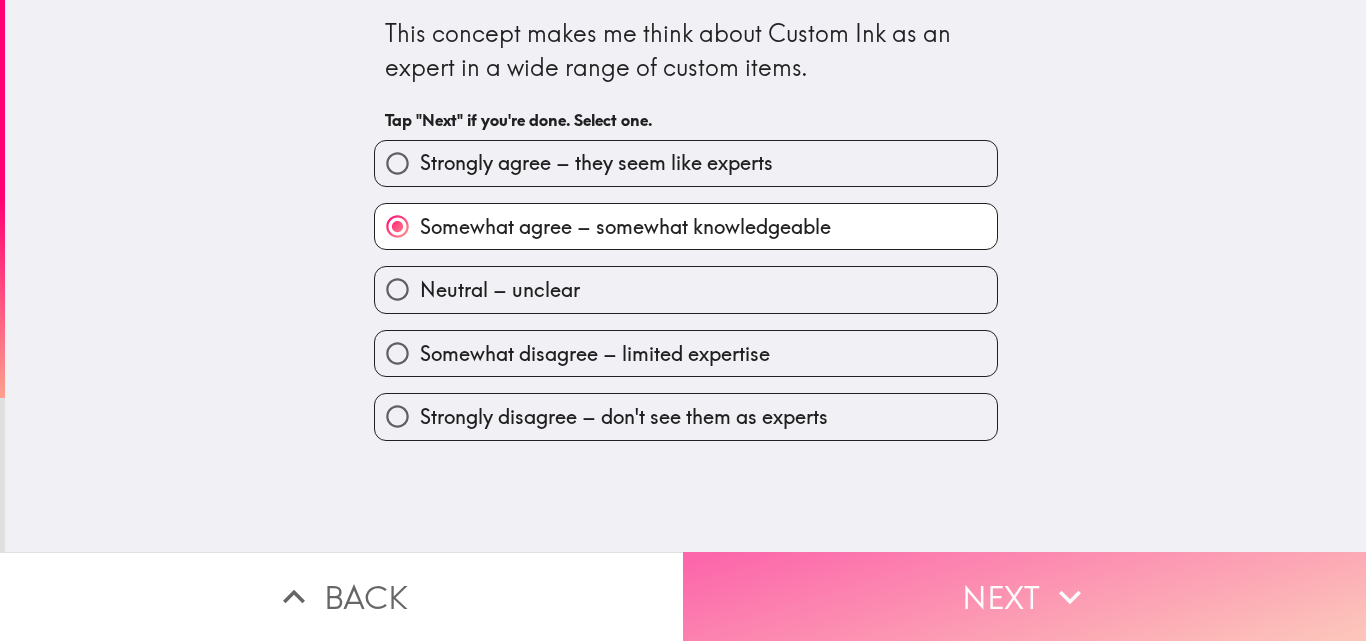 click on "Next" at bounding box center [1024, 596] 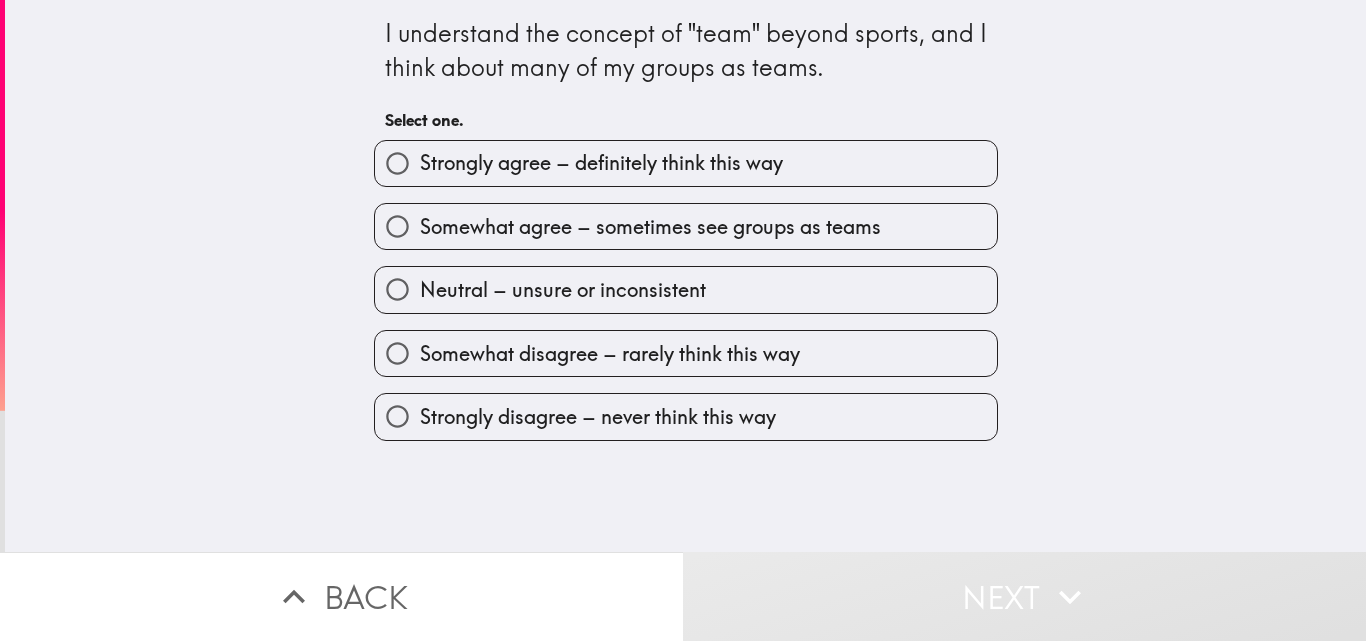 click on "Strongly agree – definitely think this way" at bounding box center (601, 163) 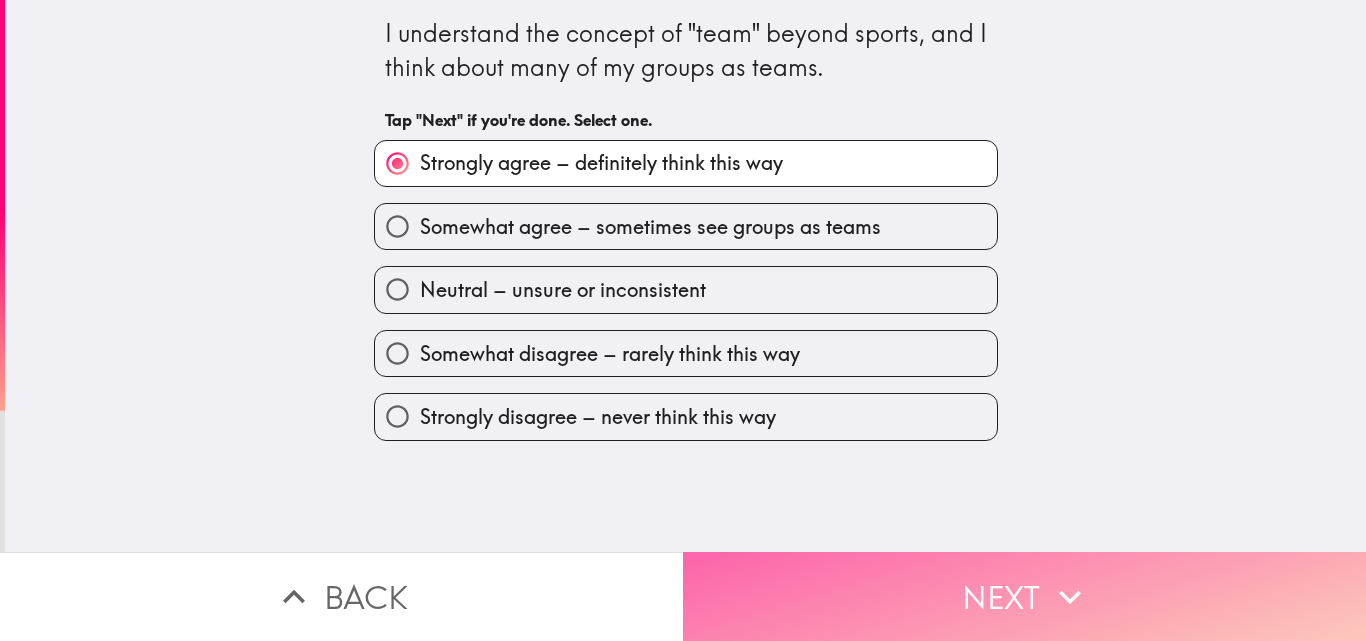 click on "Next" at bounding box center (1024, 596) 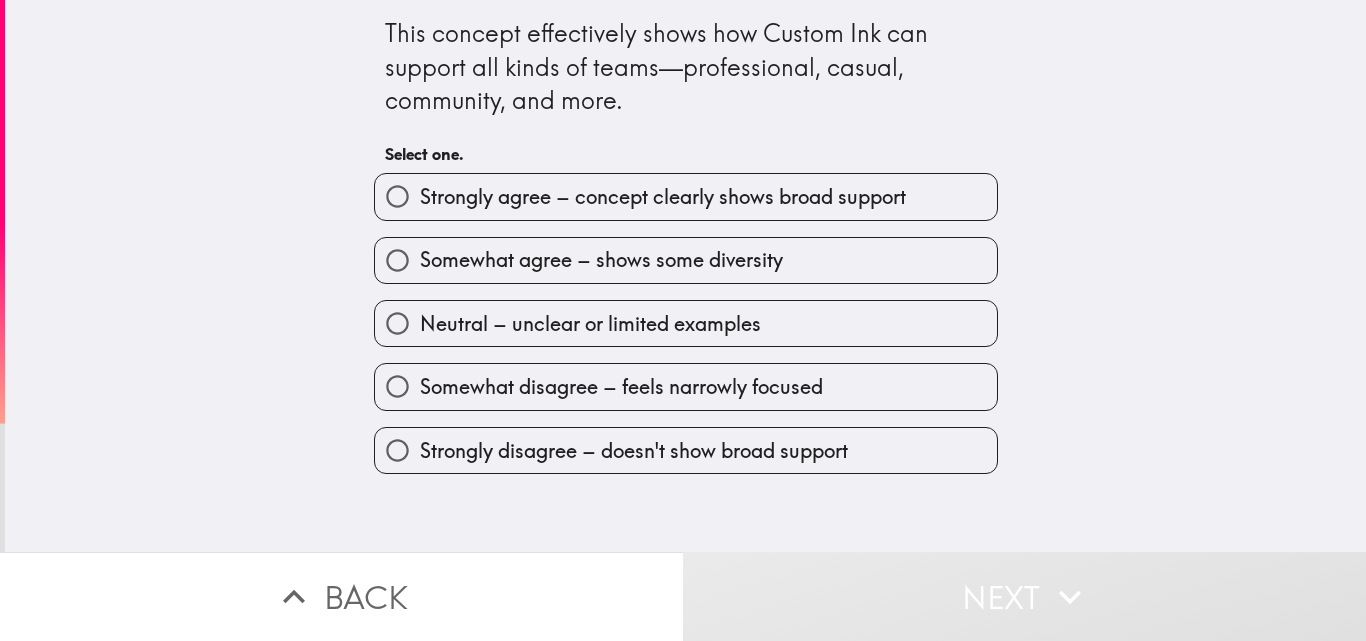 click on "Somewhat disagree – feels narrowly focused" at bounding box center [621, 387] 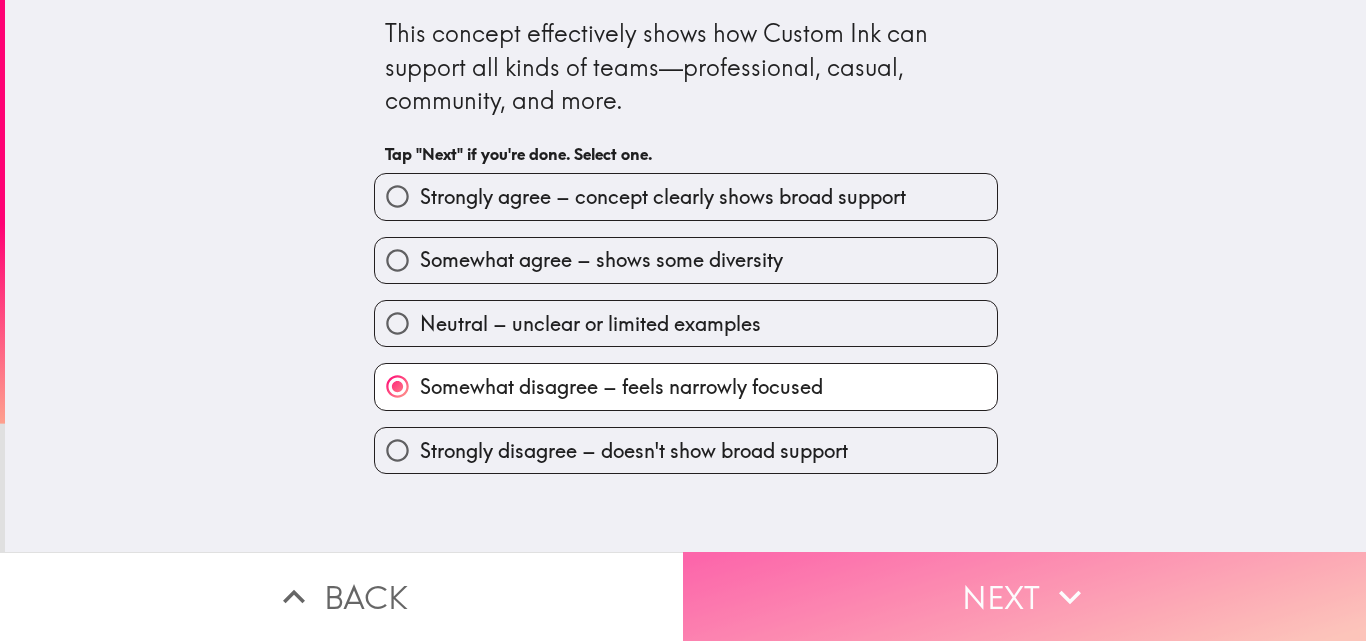 click on "Next" at bounding box center [1024, 596] 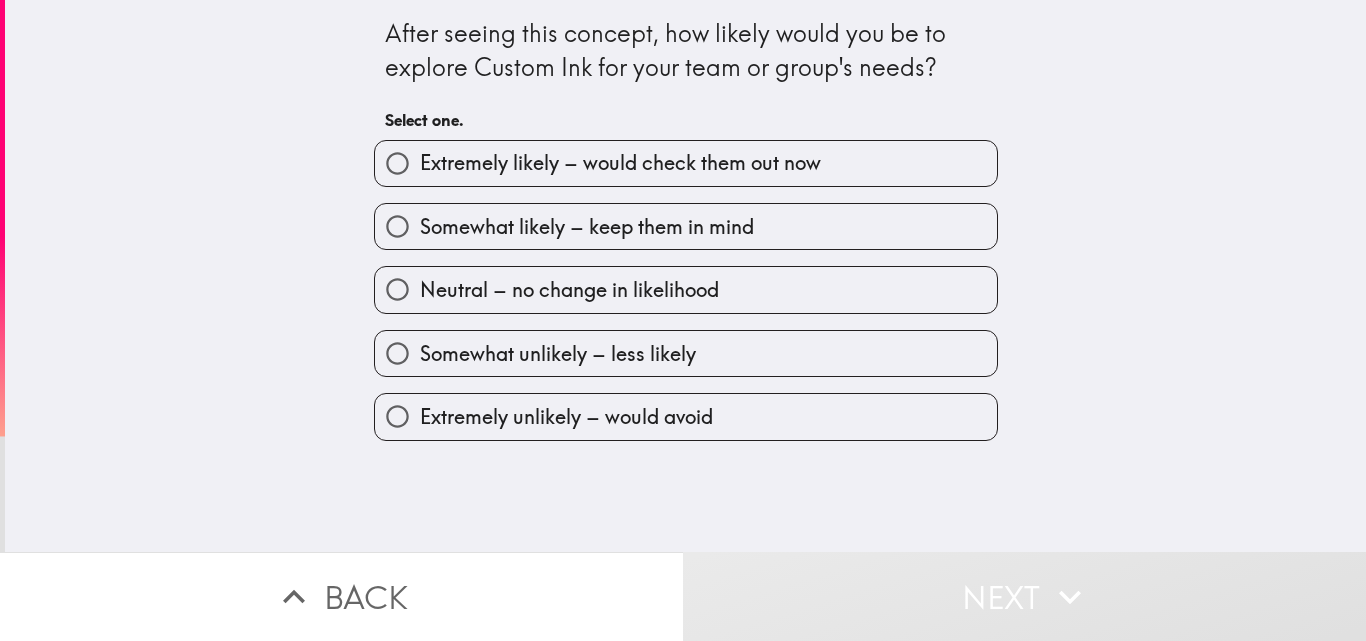 click on "Extremely likely – would check them out now" at bounding box center [686, 163] 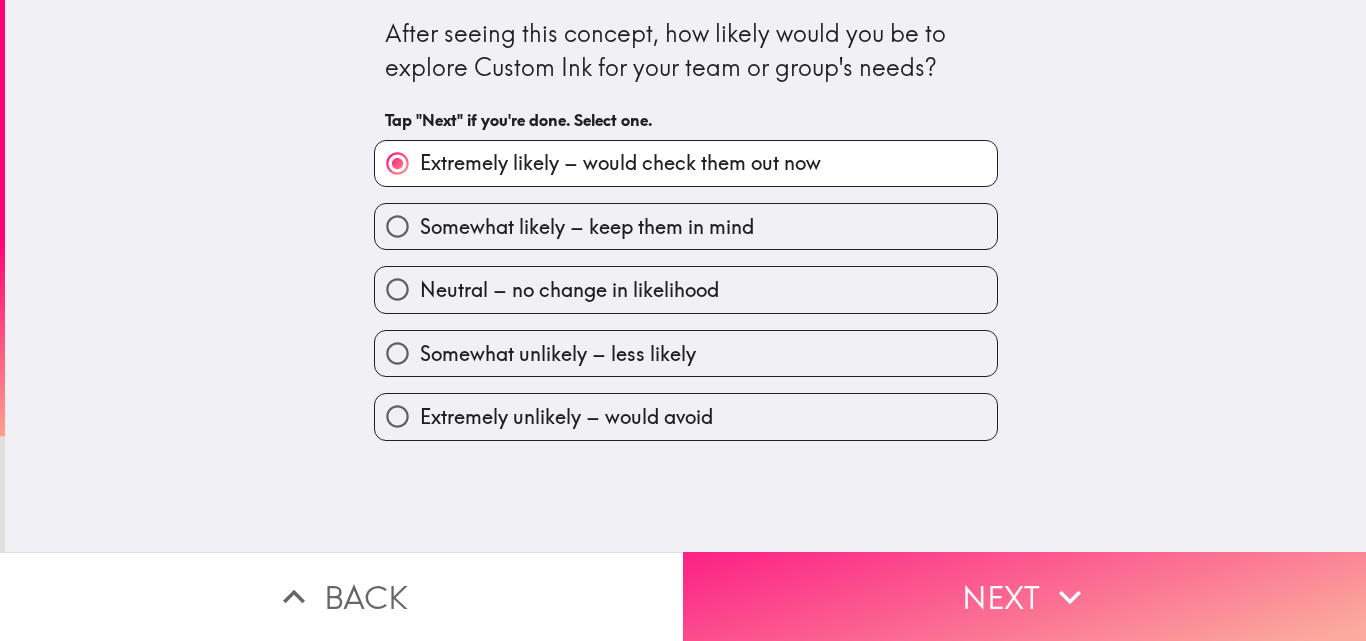 click 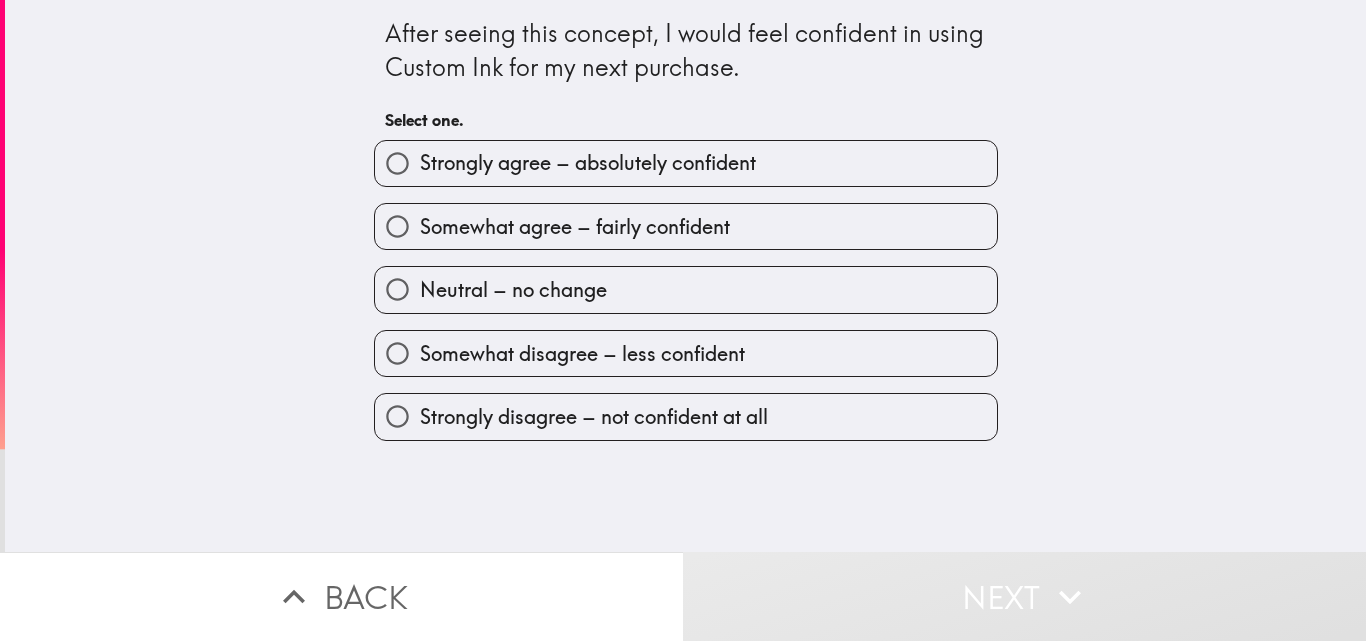 click on "Somewhat agree – fairly confident" at bounding box center [686, 226] 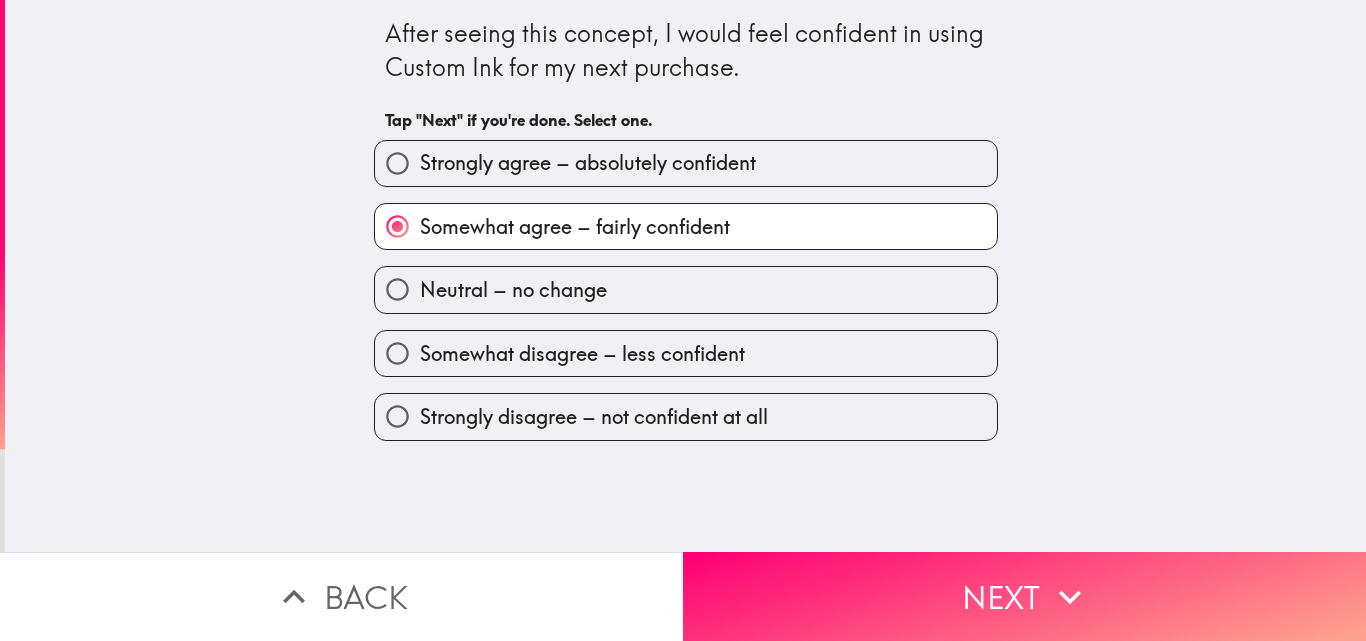 click on "After seeing this concept, I would feel confident in using Custom Ink for my next purchase. Tap "Next" if you're done.   Select one. Strongly agree – absolutely confident Somewhat agree – fairly confident Neutral – no change Somewhat disagree – less confident Strongly disagree – not confident at all" at bounding box center (685, 276) 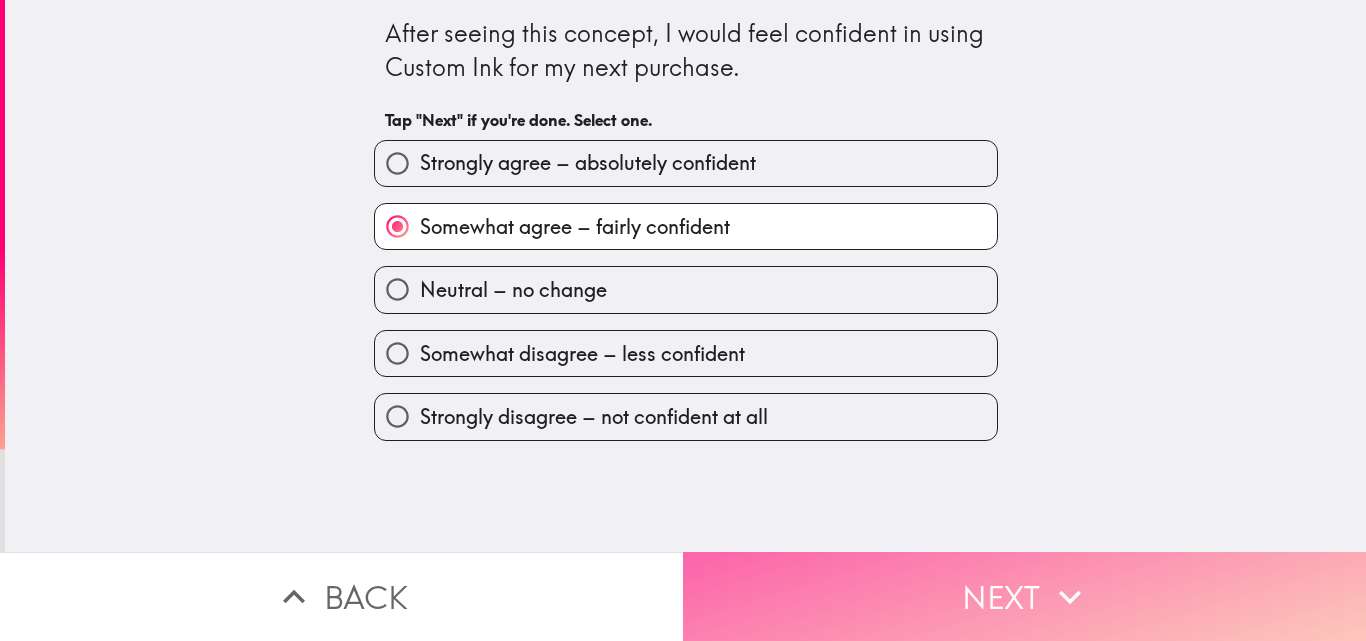 click on "Next" at bounding box center (1024, 596) 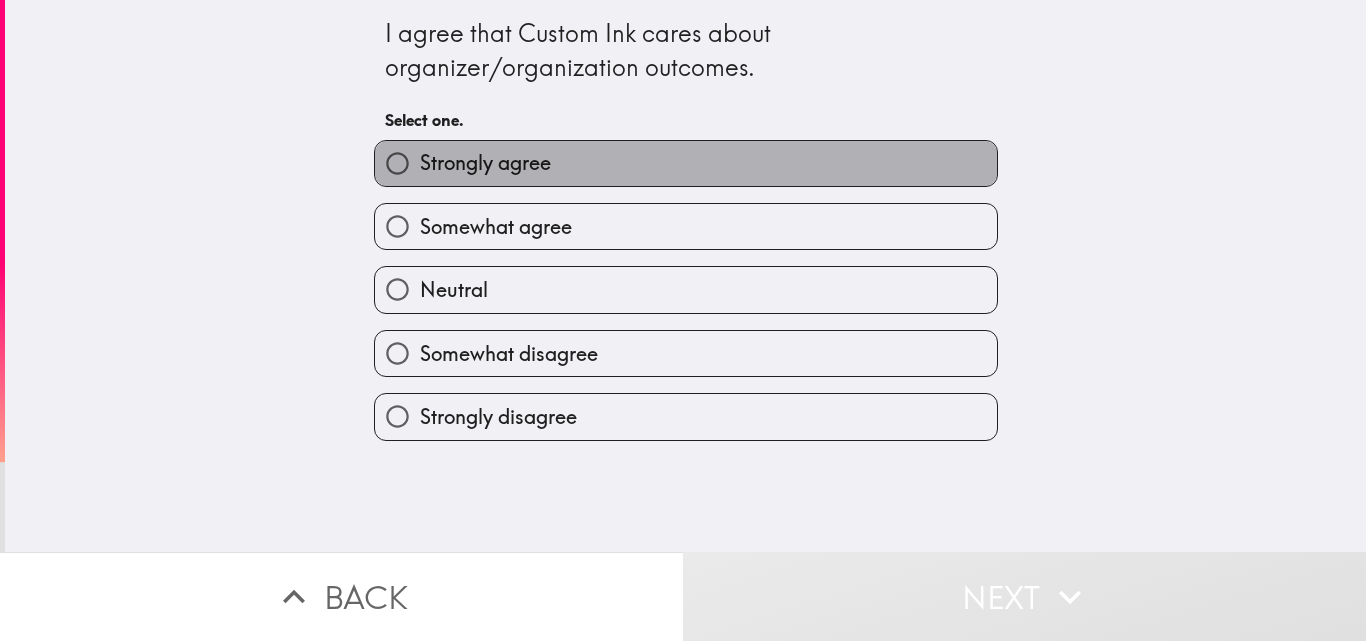click on "Strongly agree" at bounding box center (686, 163) 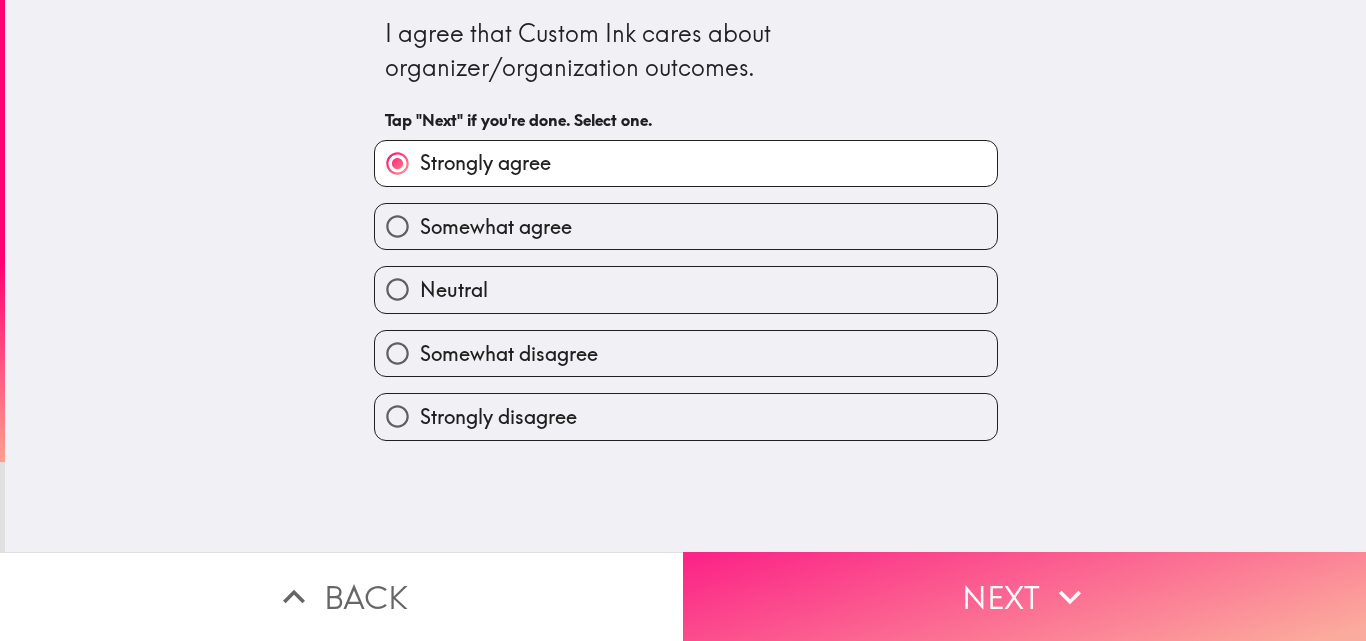 click on "Next" at bounding box center [1024, 596] 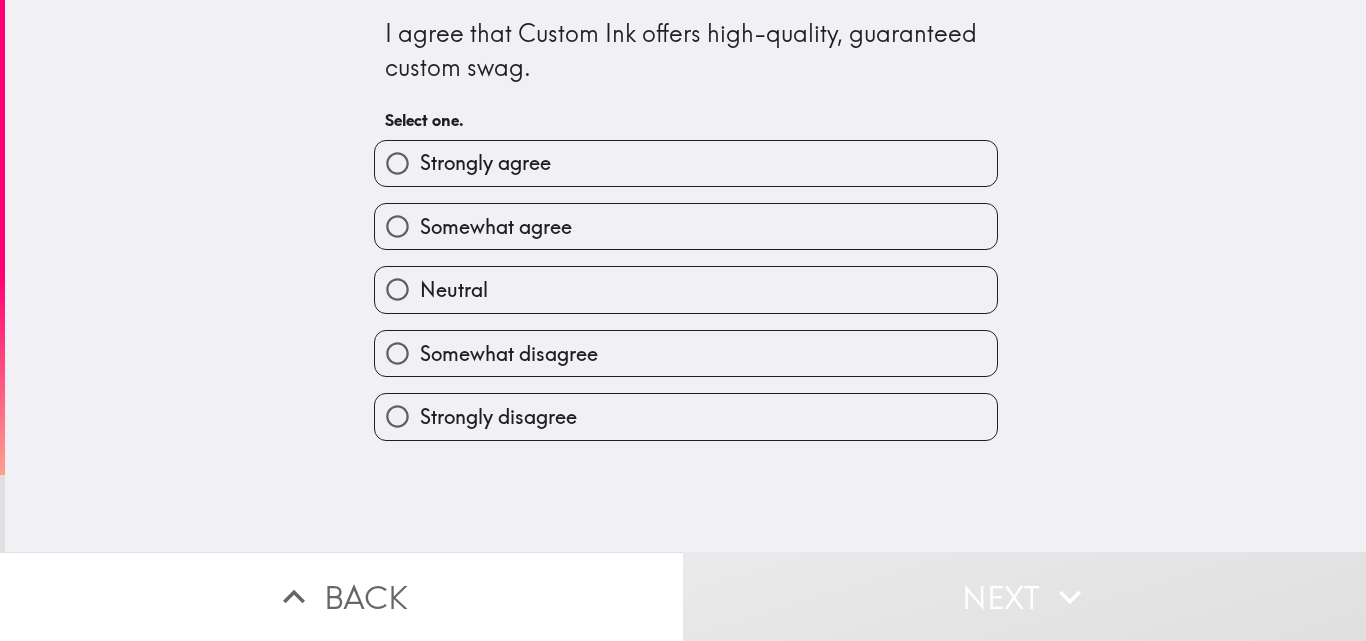 click on "Somewhat agree" at bounding box center [686, 226] 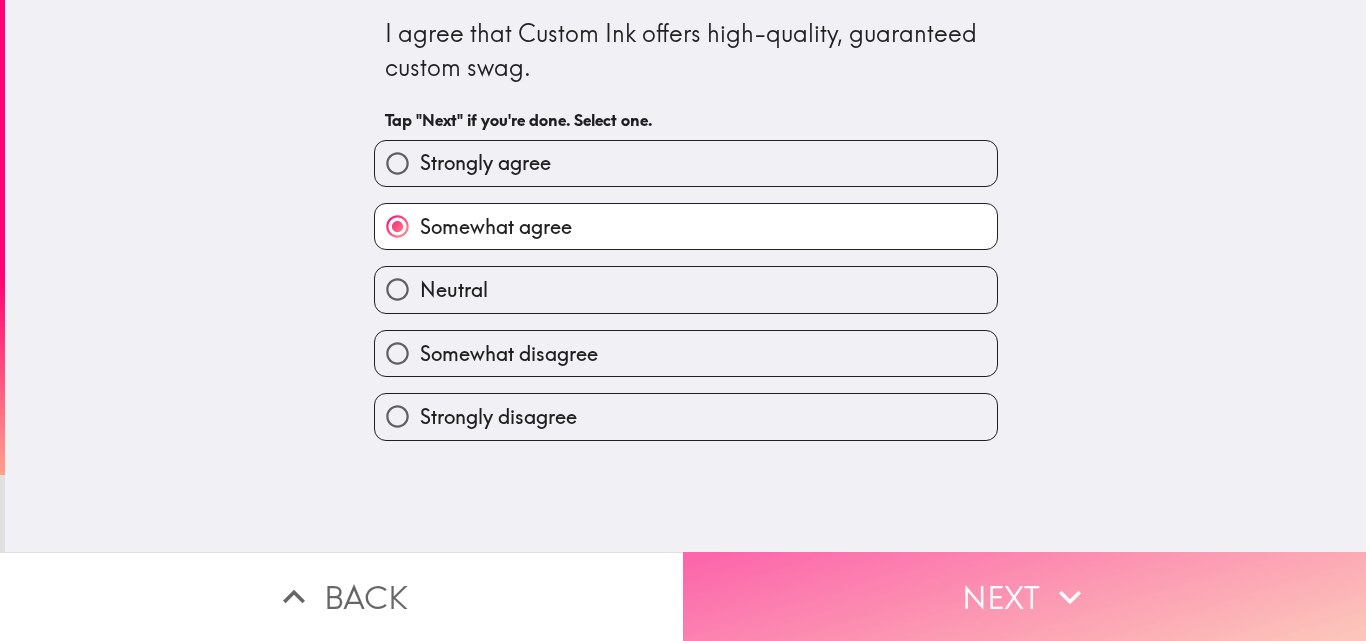 click on "Next" at bounding box center [1024, 596] 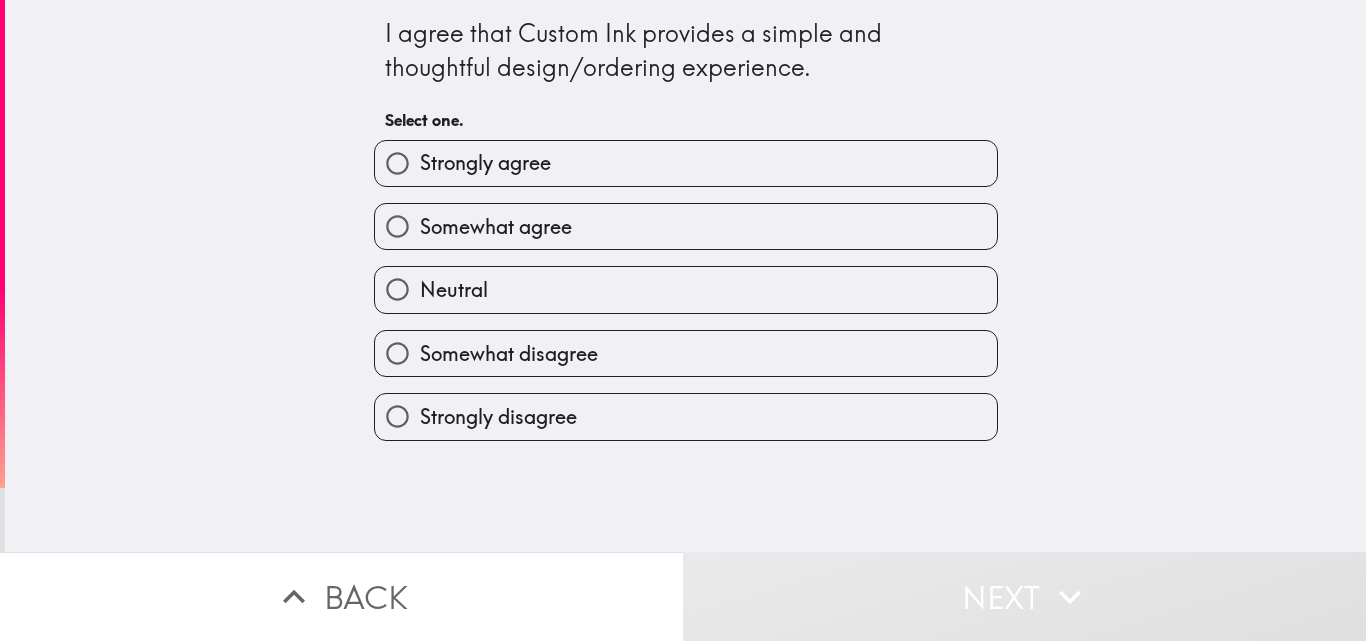 click on "Strongly agree" at bounding box center (678, 155) 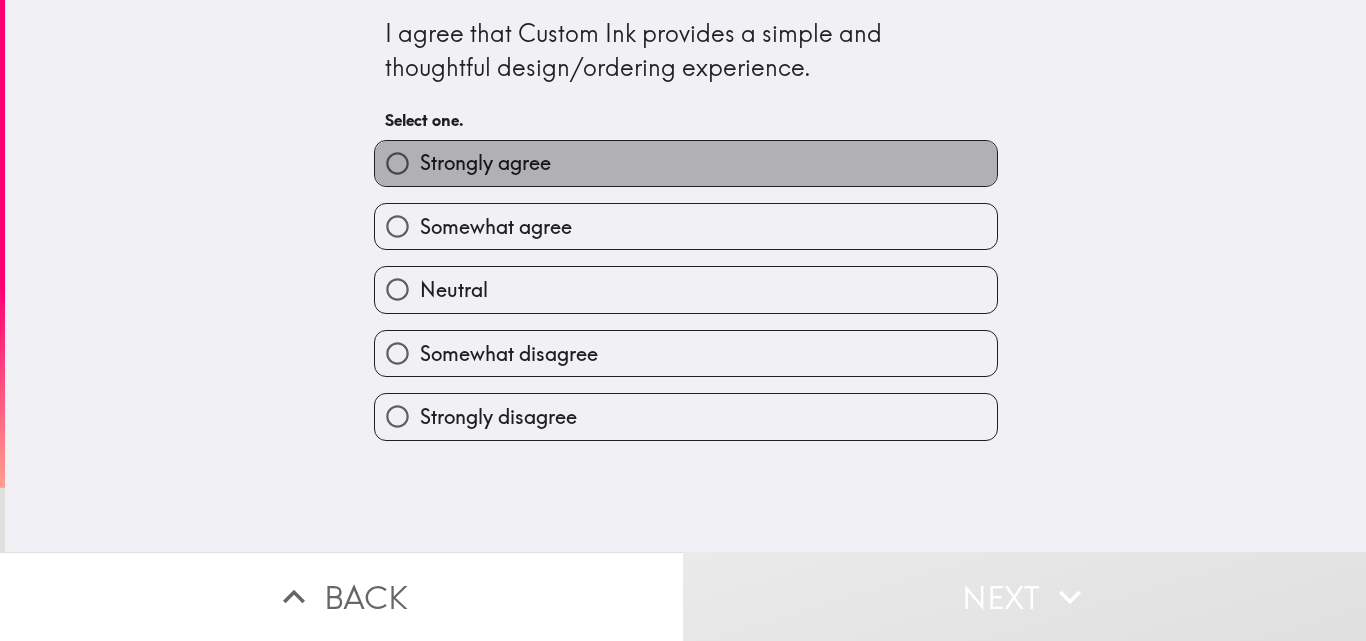 click on "Strongly agree" at bounding box center [686, 163] 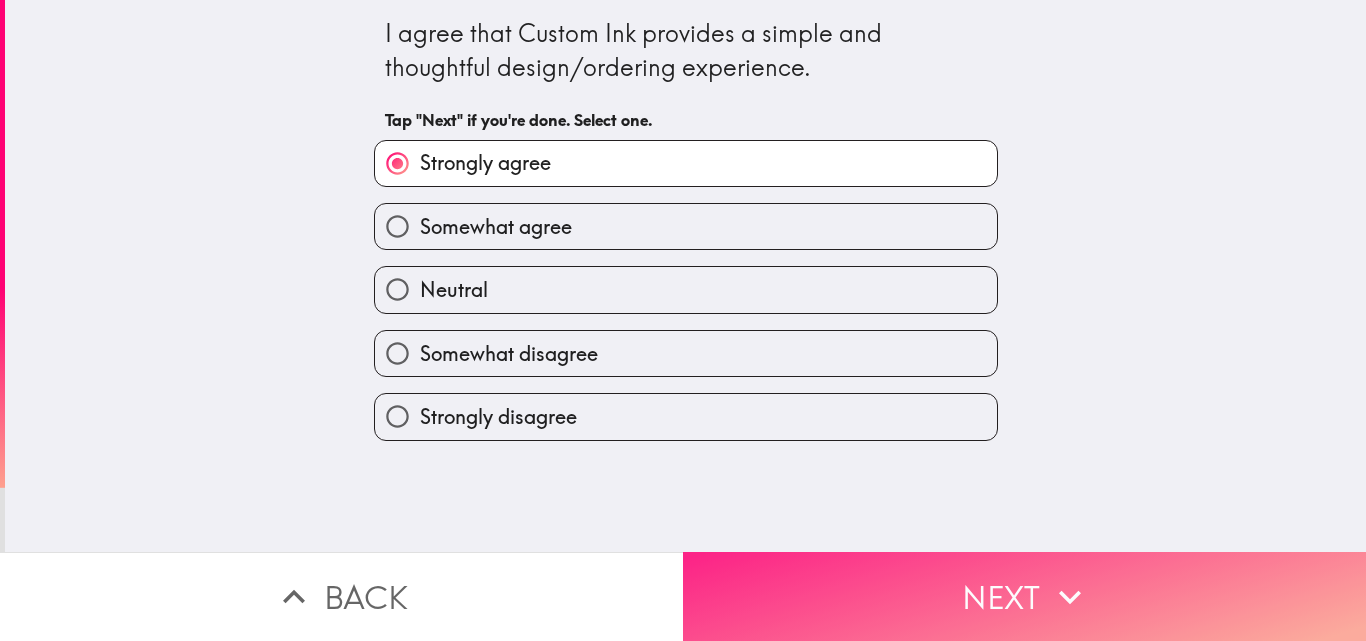 click on "Next" at bounding box center [1024, 596] 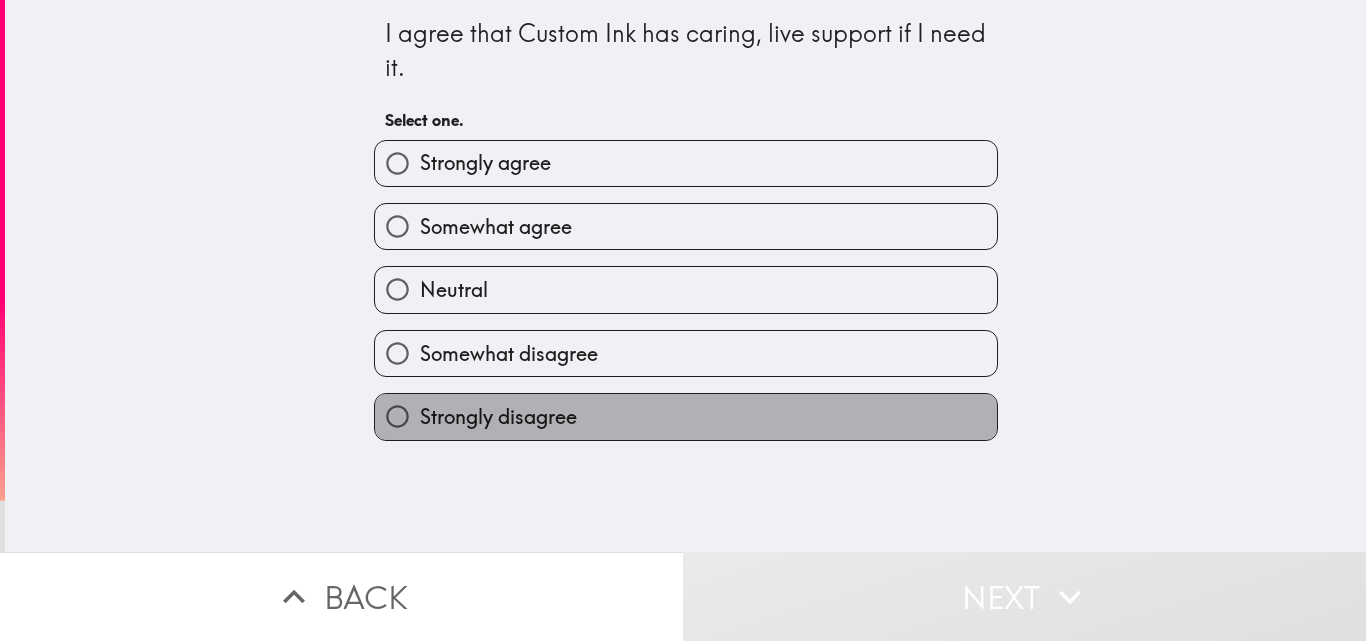 click on "Strongly disagree" at bounding box center [686, 416] 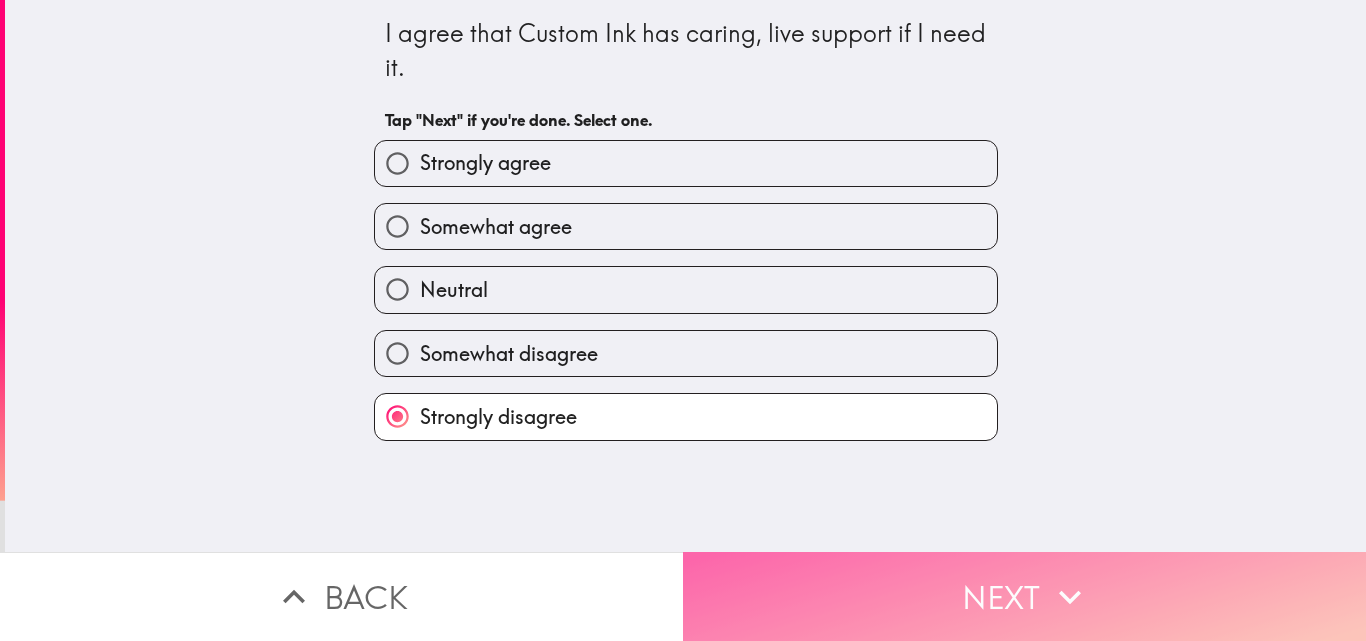 click on "Next" at bounding box center (1024, 596) 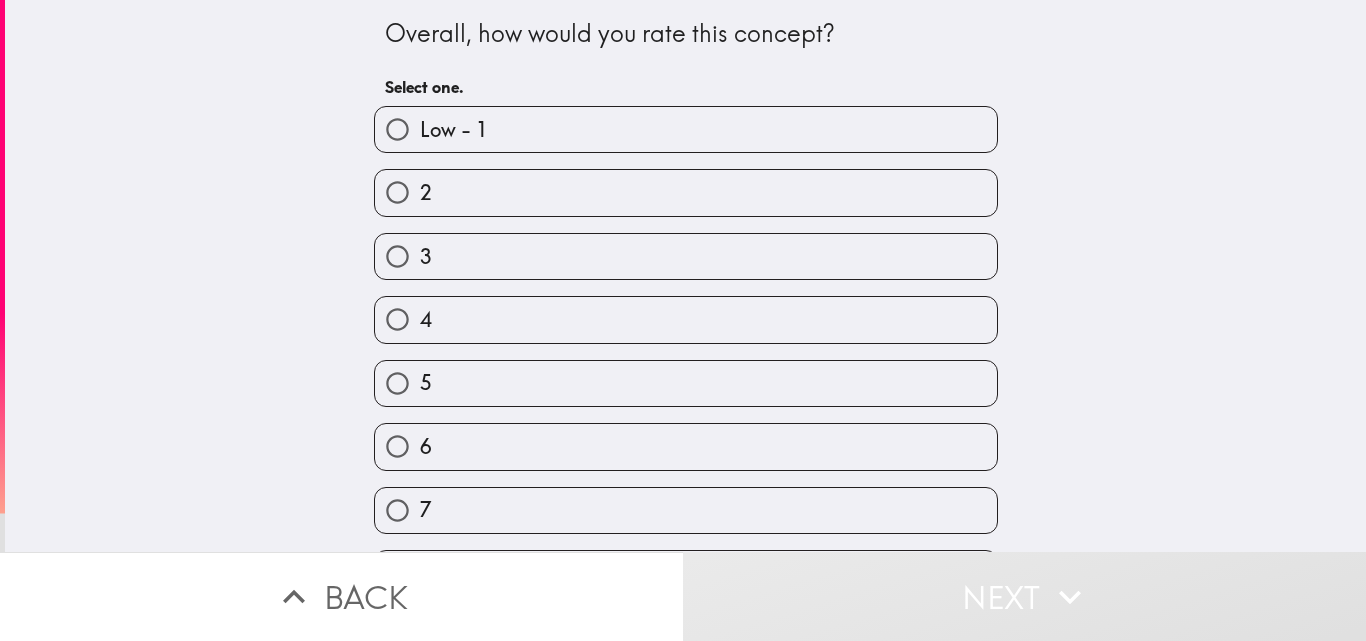 scroll, scrollTop: 187, scrollLeft: 0, axis: vertical 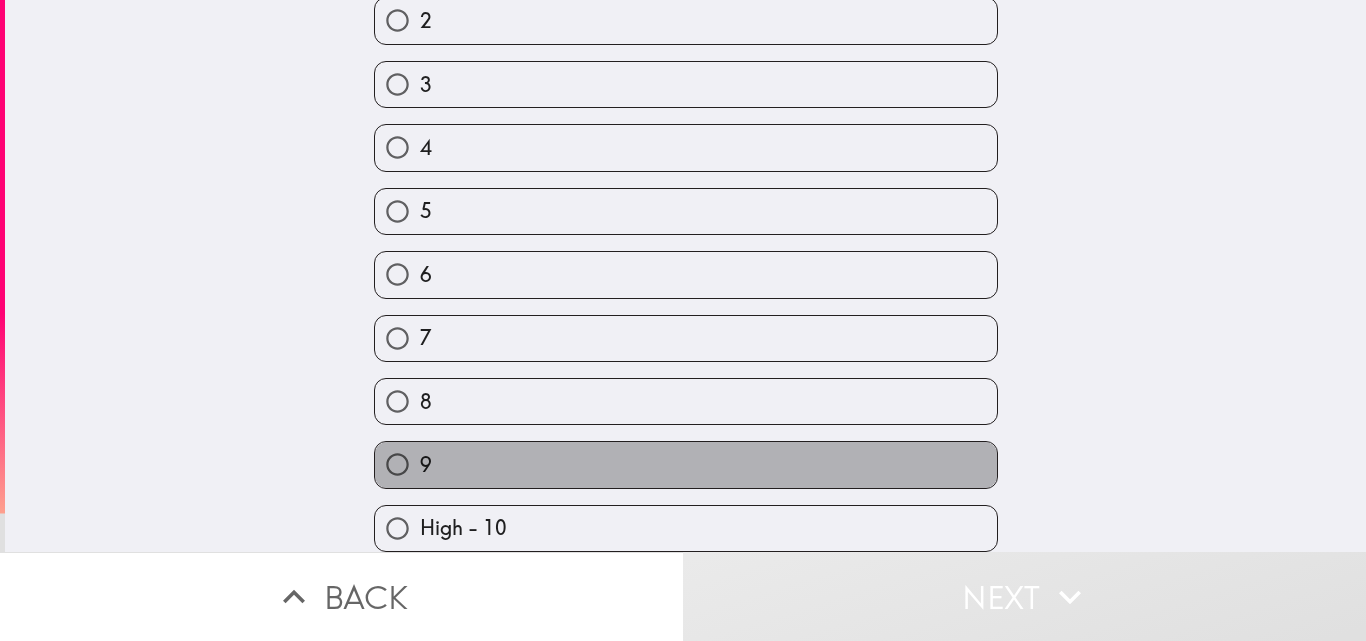click on "9" at bounding box center [686, 464] 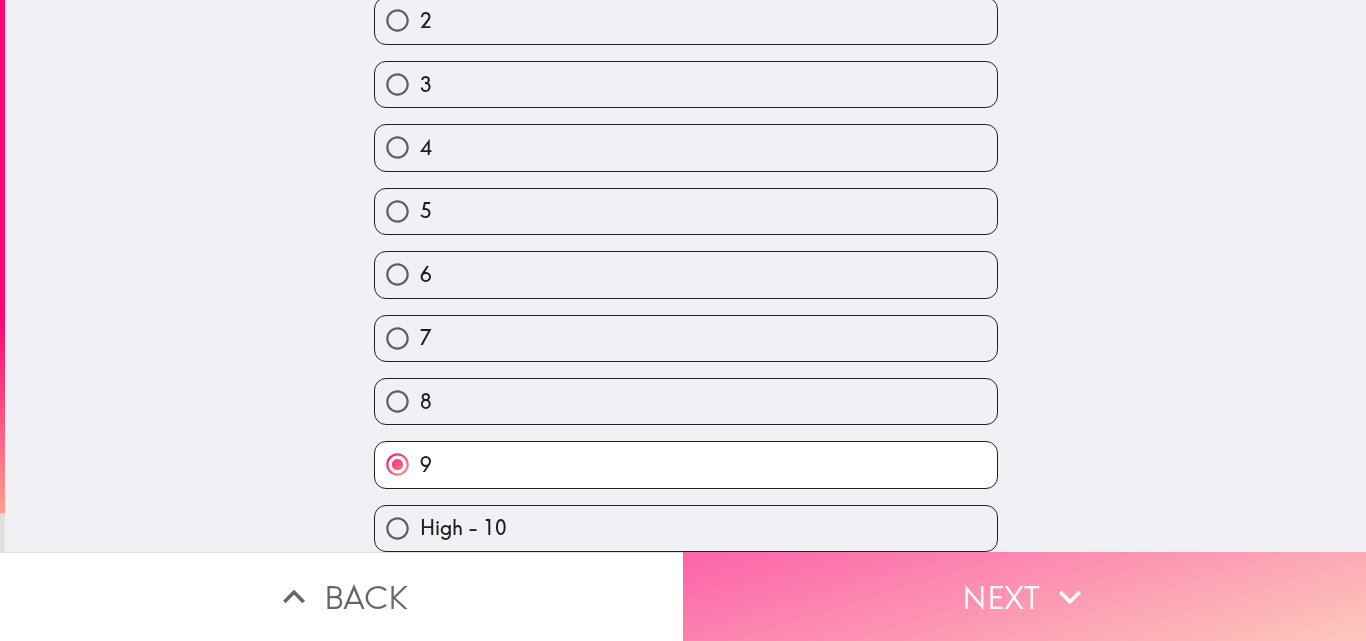 click on "Next" at bounding box center [1024, 596] 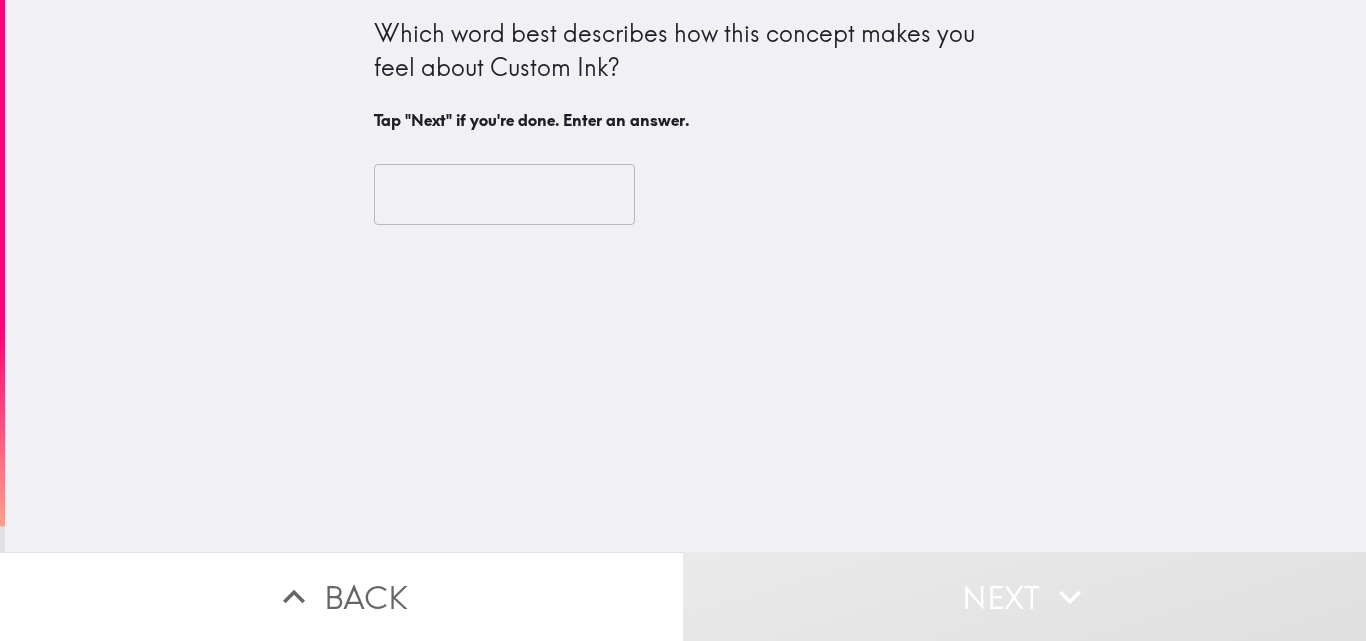 scroll, scrollTop: 0, scrollLeft: 0, axis: both 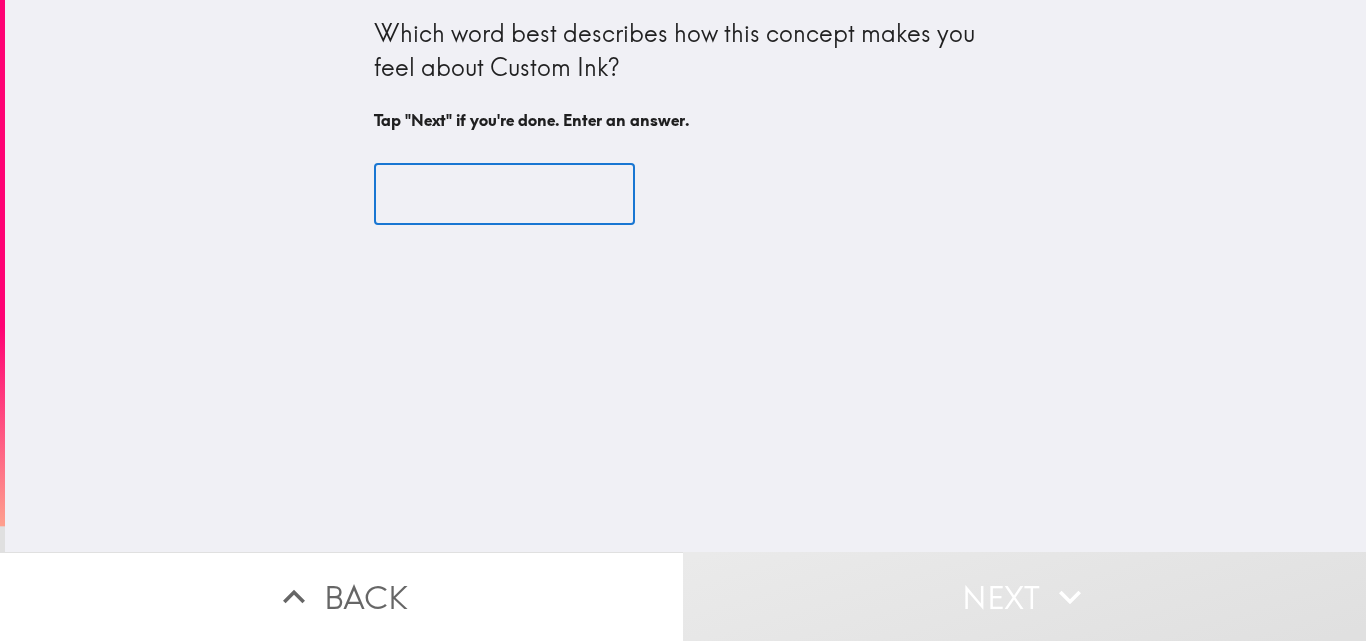 click at bounding box center (504, 195) 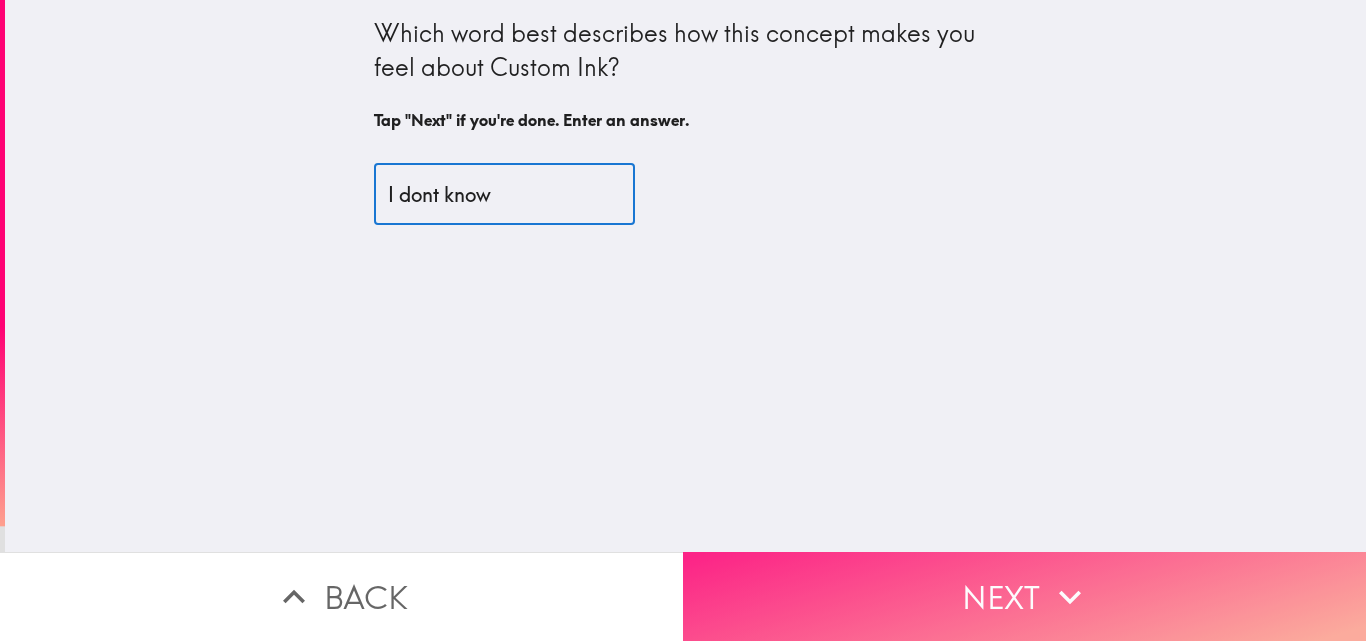 type on "I dont know" 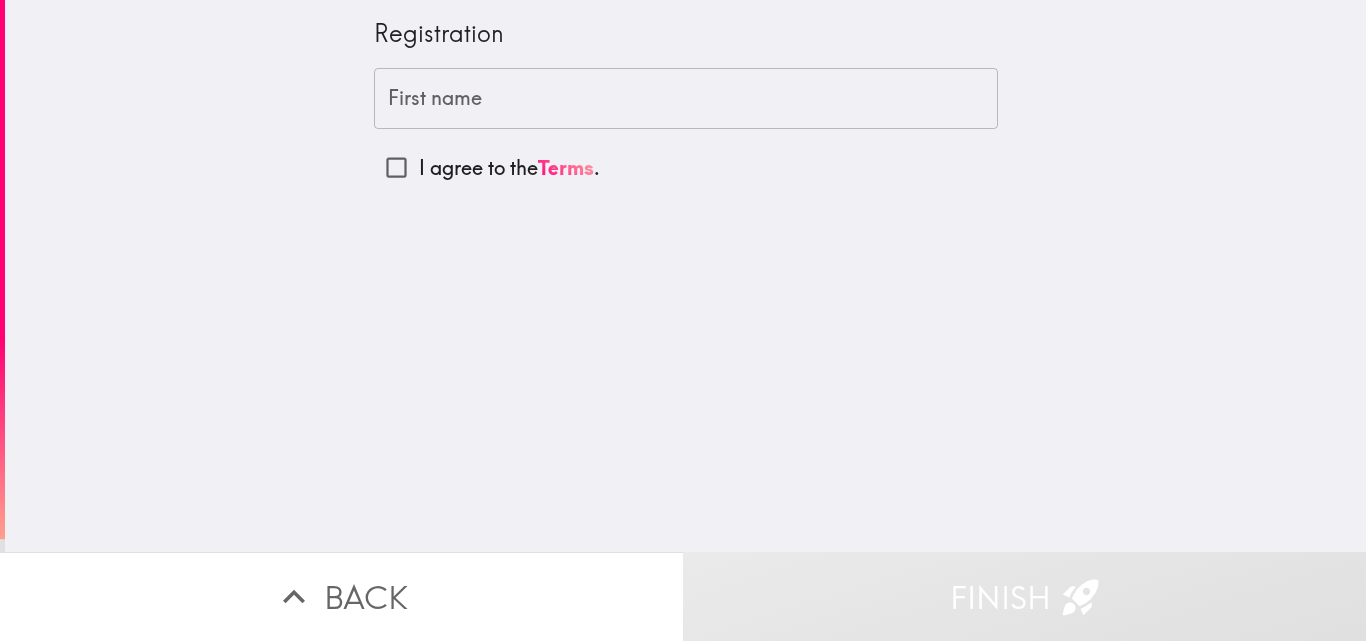 click on "First name" at bounding box center [686, 99] 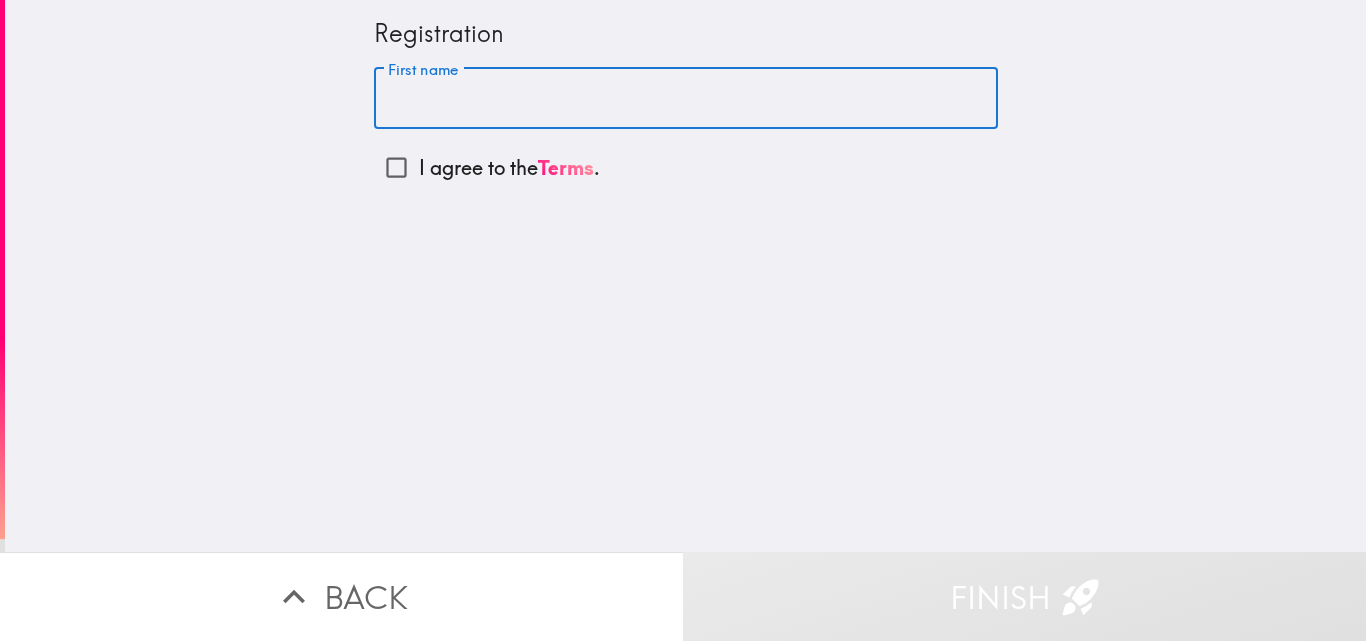 click on "First name" at bounding box center (686, 99) 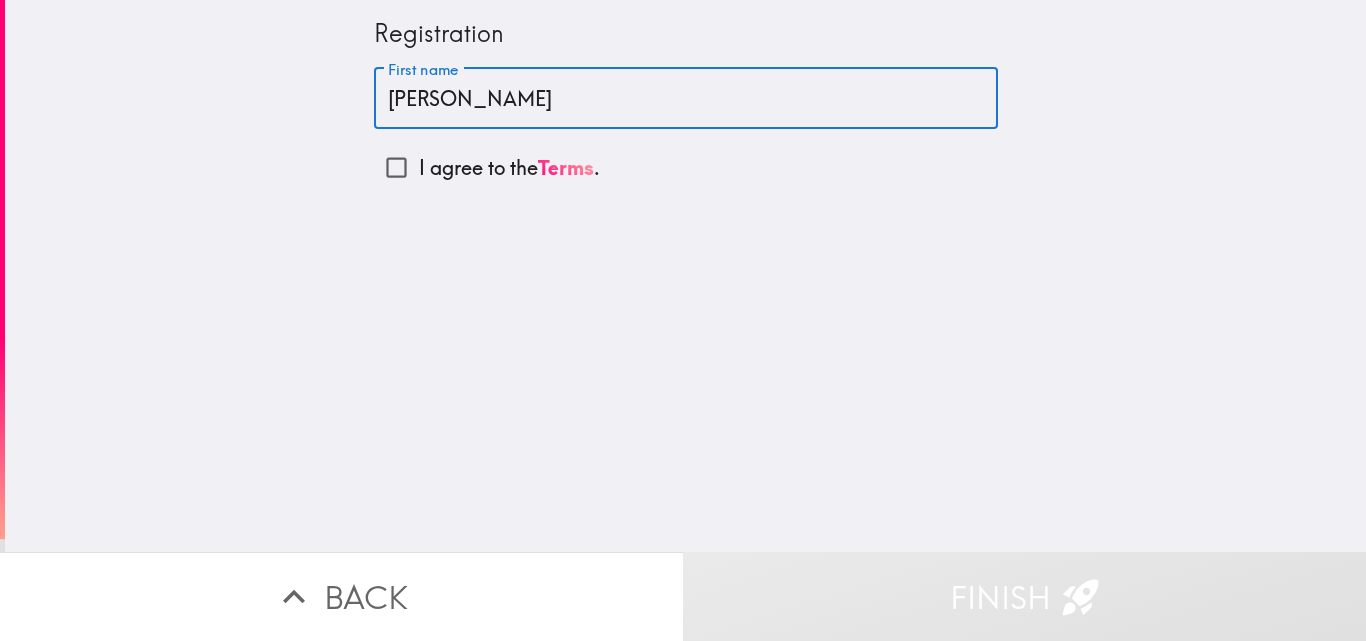 type on "[PERSON_NAME]" 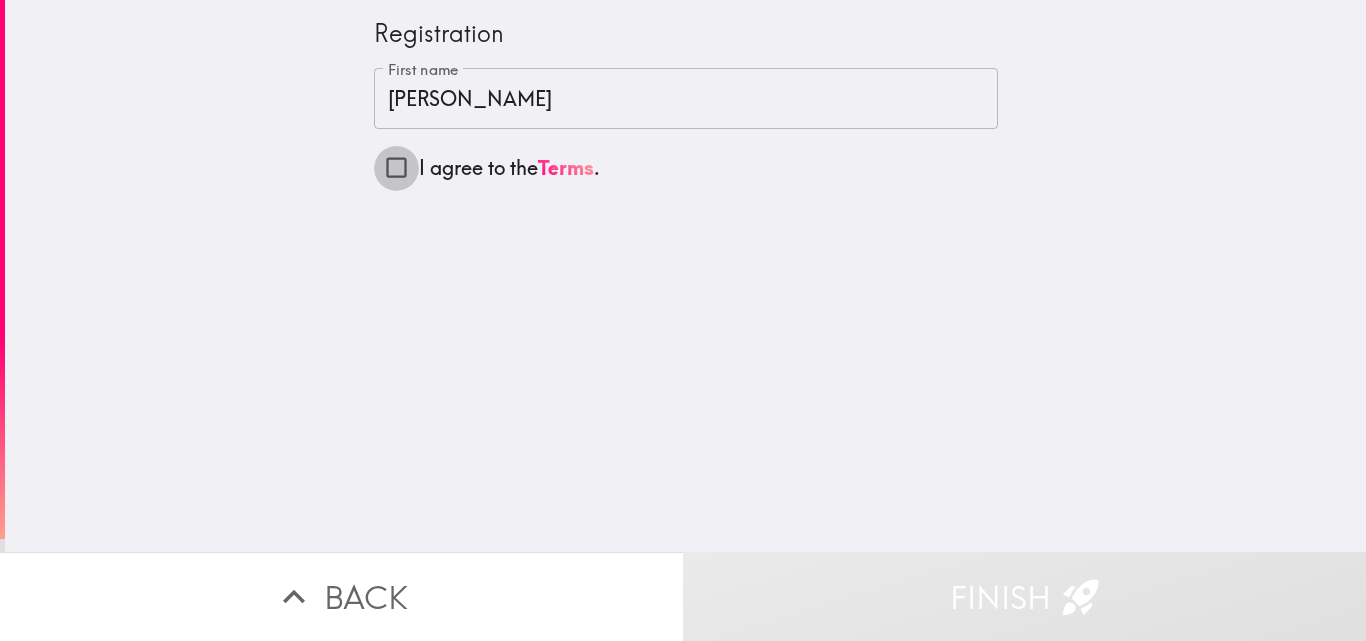 click on "I agree to the  Terms ." at bounding box center [396, 167] 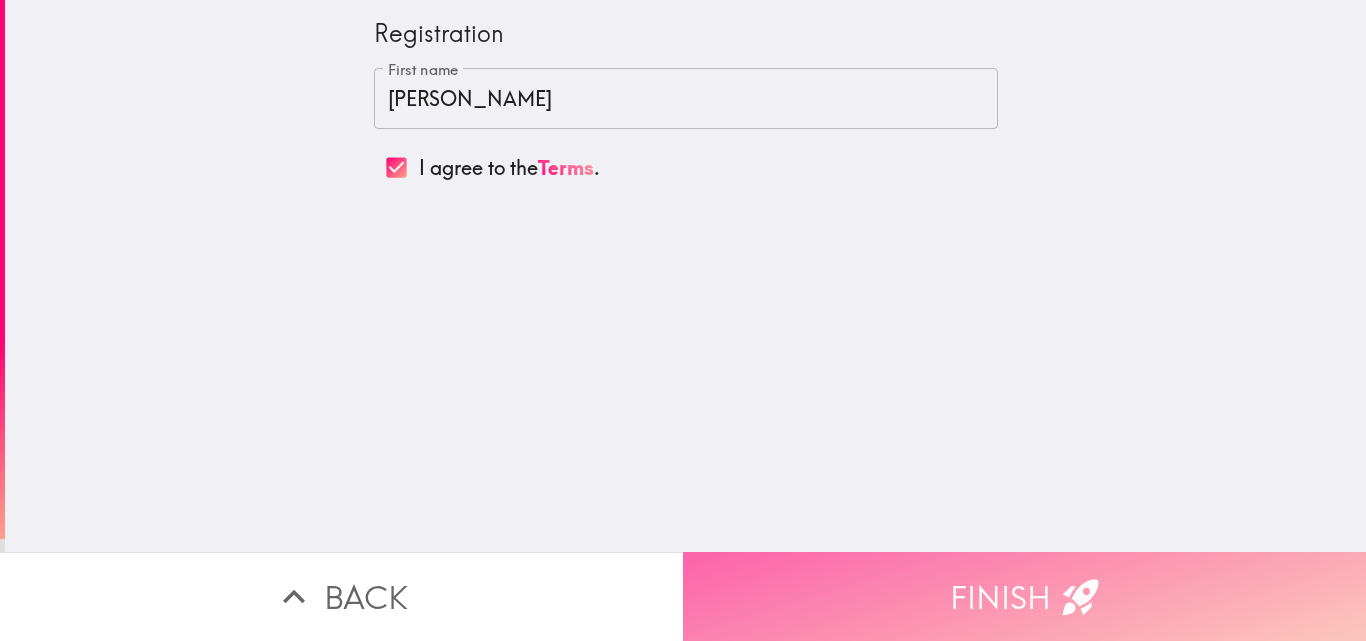 click on "Finish" at bounding box center [1024, 596] 